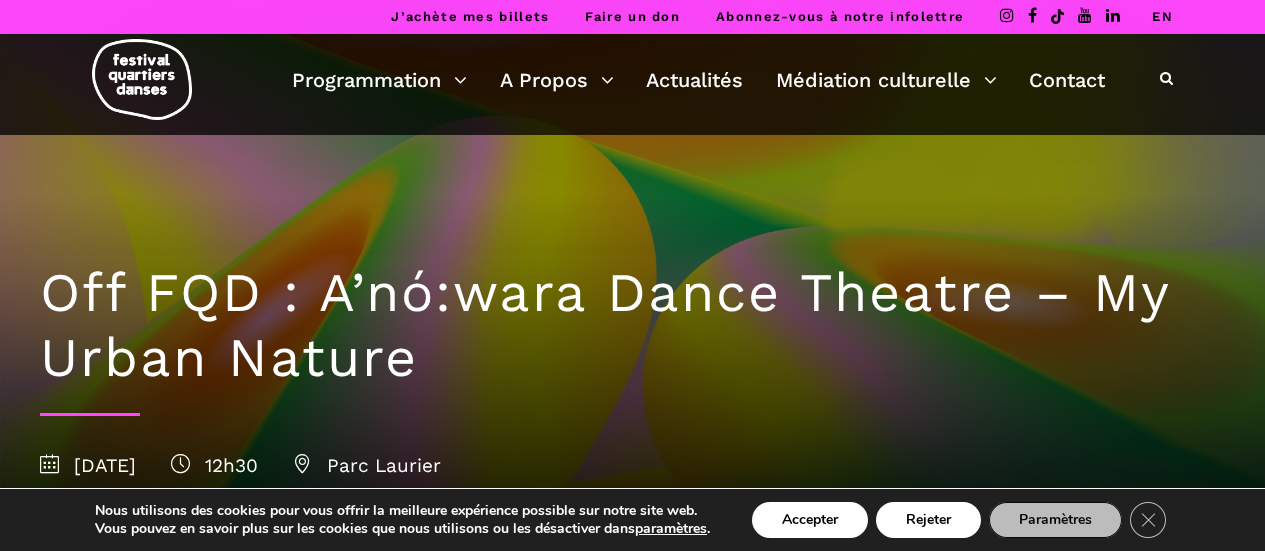 scroll, scrollTop: 0, scrollLeft: 0, axis: both 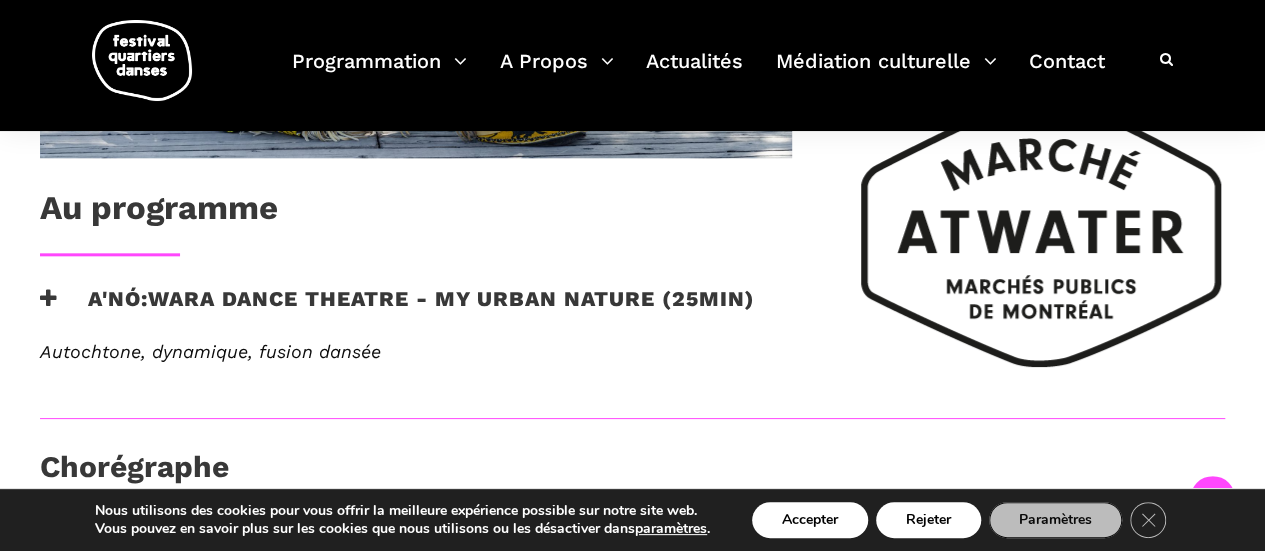 click at bounding box center (49, 298) 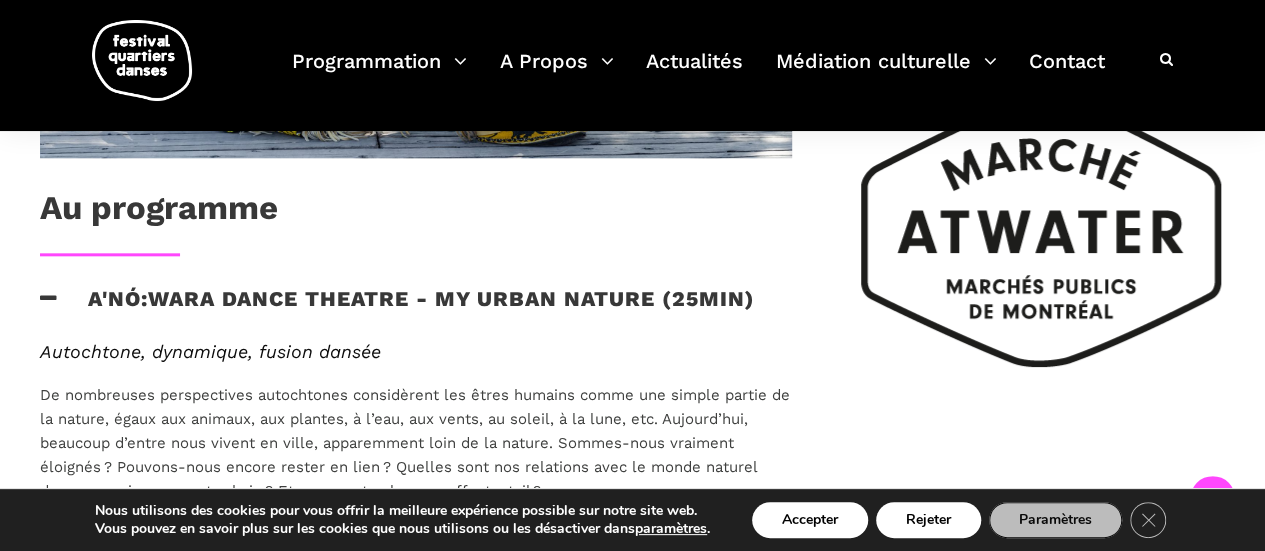 scroll, scrollTop: 1100, scrollLeft: 0, axis: vertical 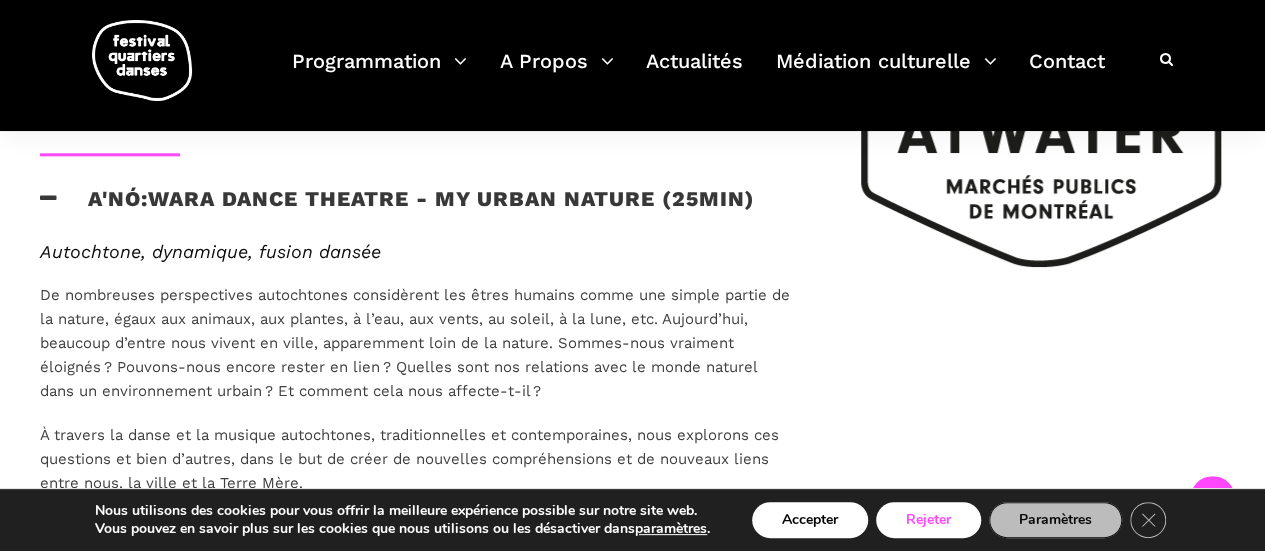 click on "Rejeter" at bounding box center (928, 520) 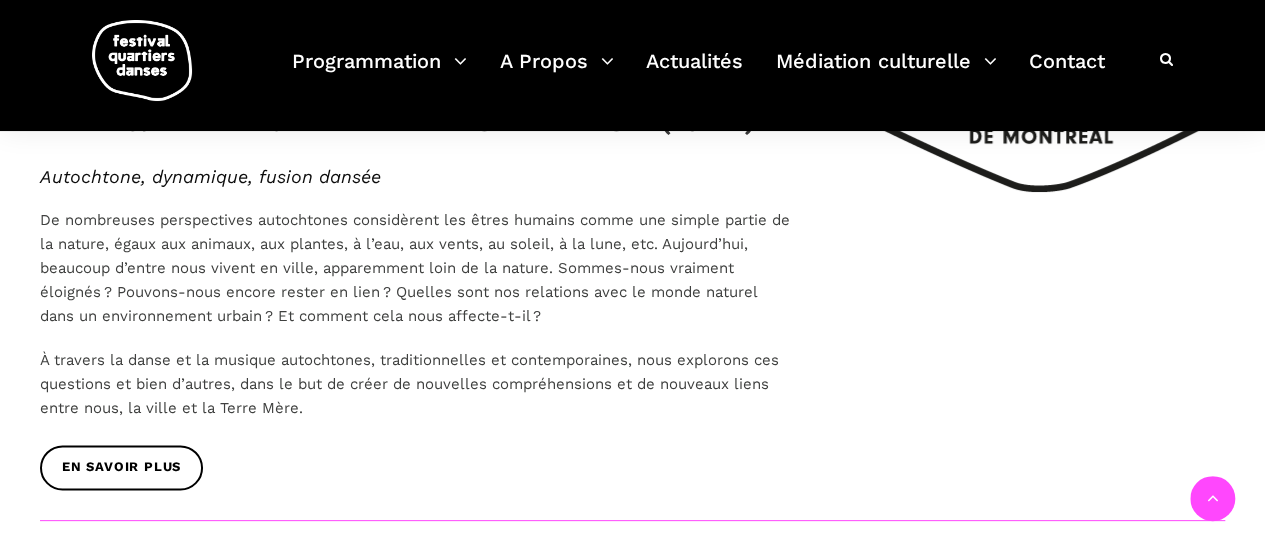 scroll, scrollTop: 1200, scrollLeft: 0, axis: vertical 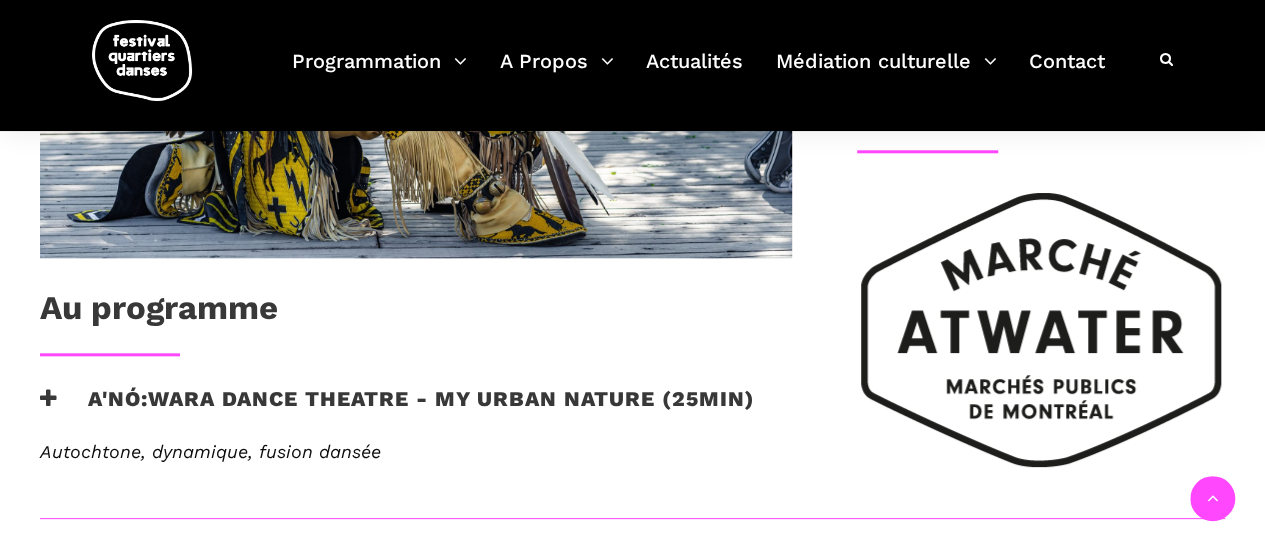click on "A'nó:wara Dance Theatre - My Urban Nature (25min)" at bounding box center [397, 411] 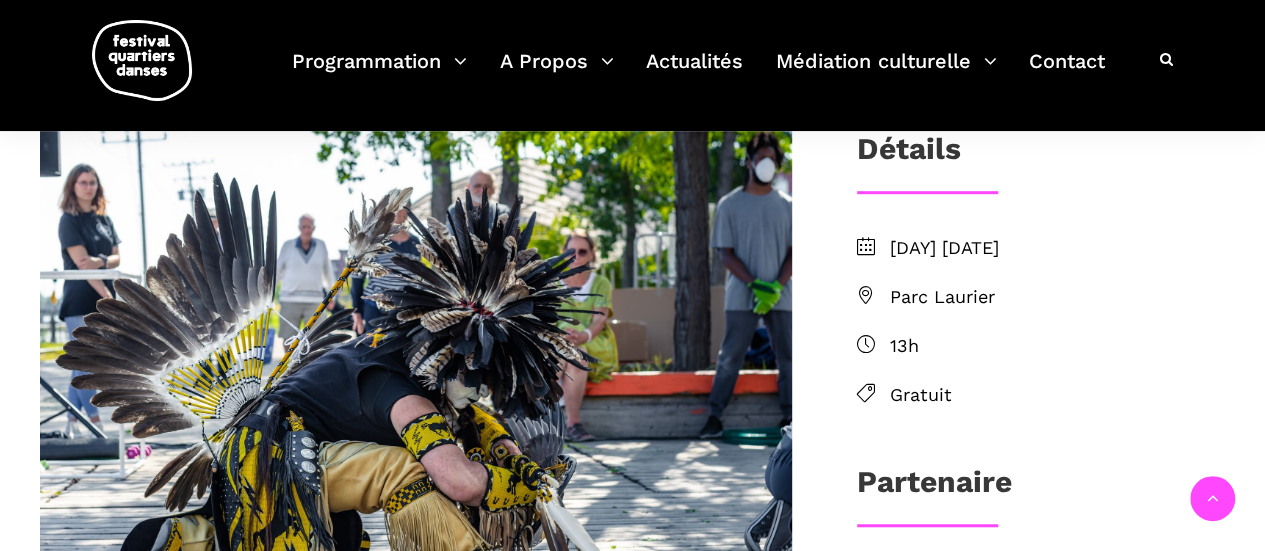 scroll, scrollTop: 500, scrollLeft: 0, axis: vertical 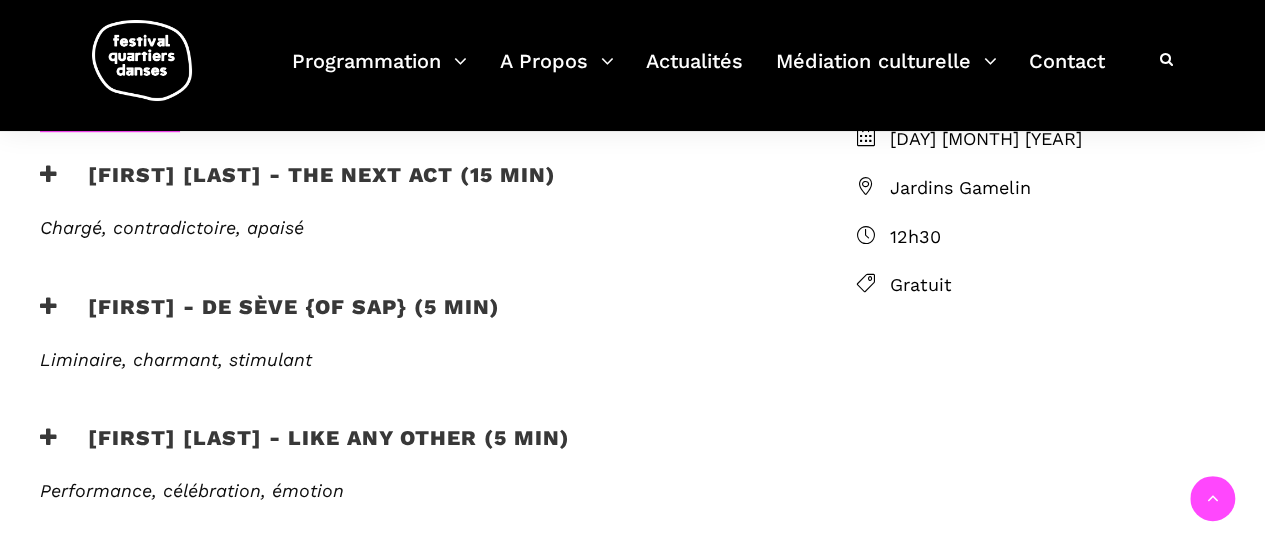 click at bounding box center (49, 306) 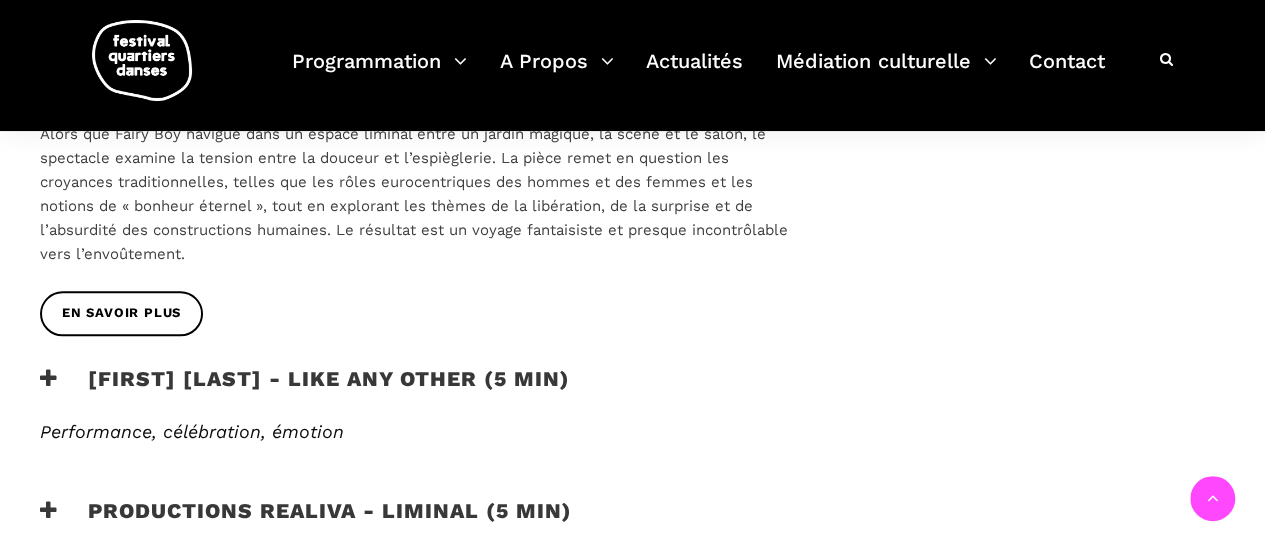 scroll, scrollTop: 1100, scrollLeft: 0, axis: vertical 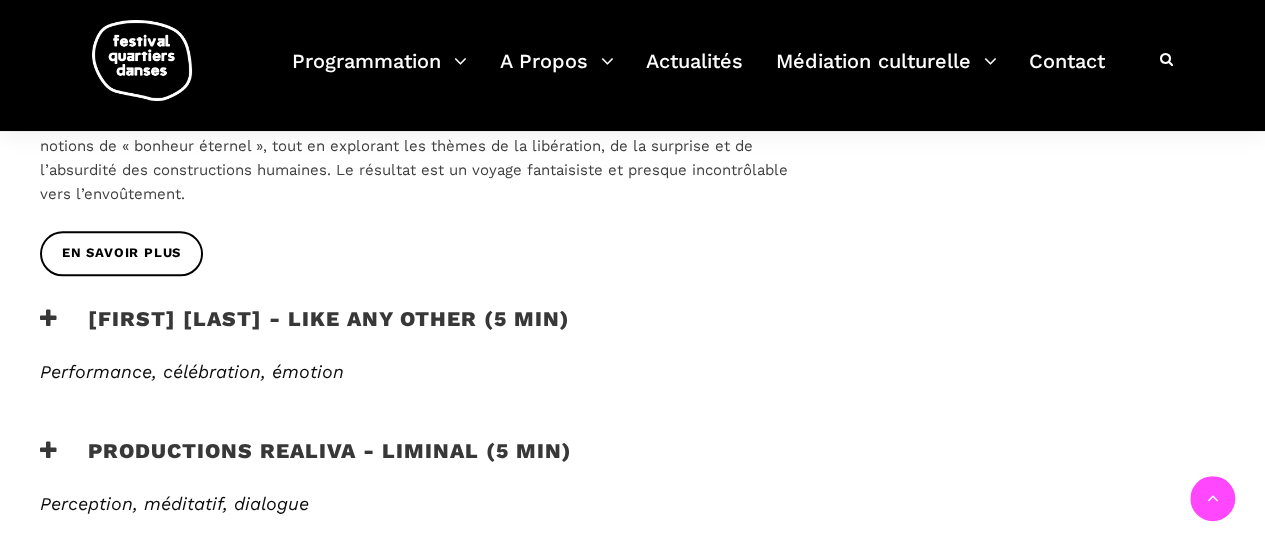 click at bounding box center [49, 318] 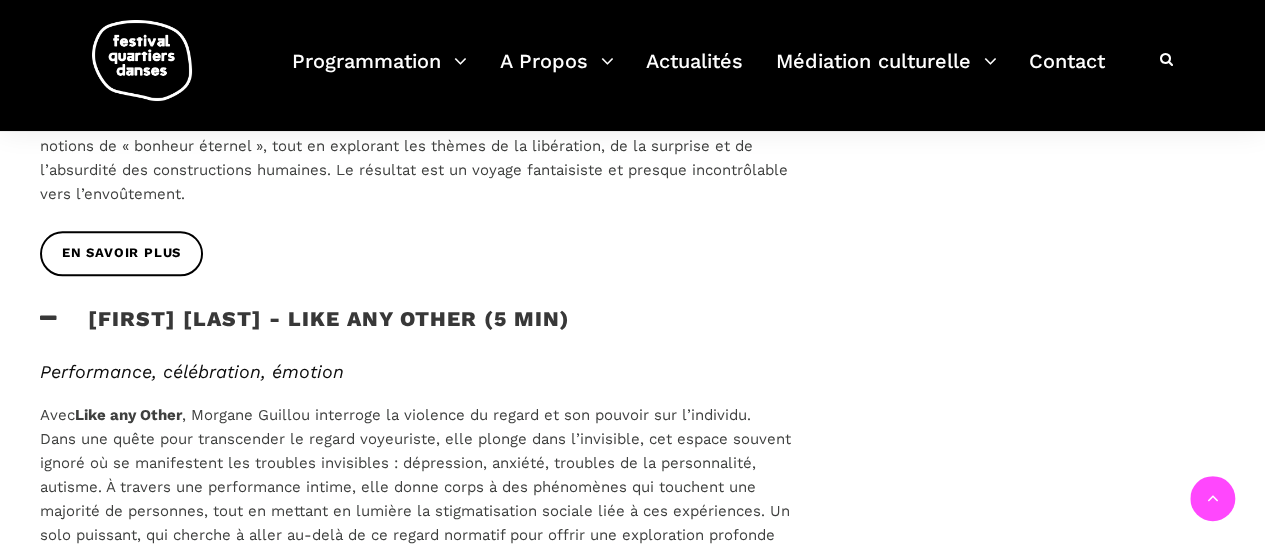 click at bounding box center (49, 318) 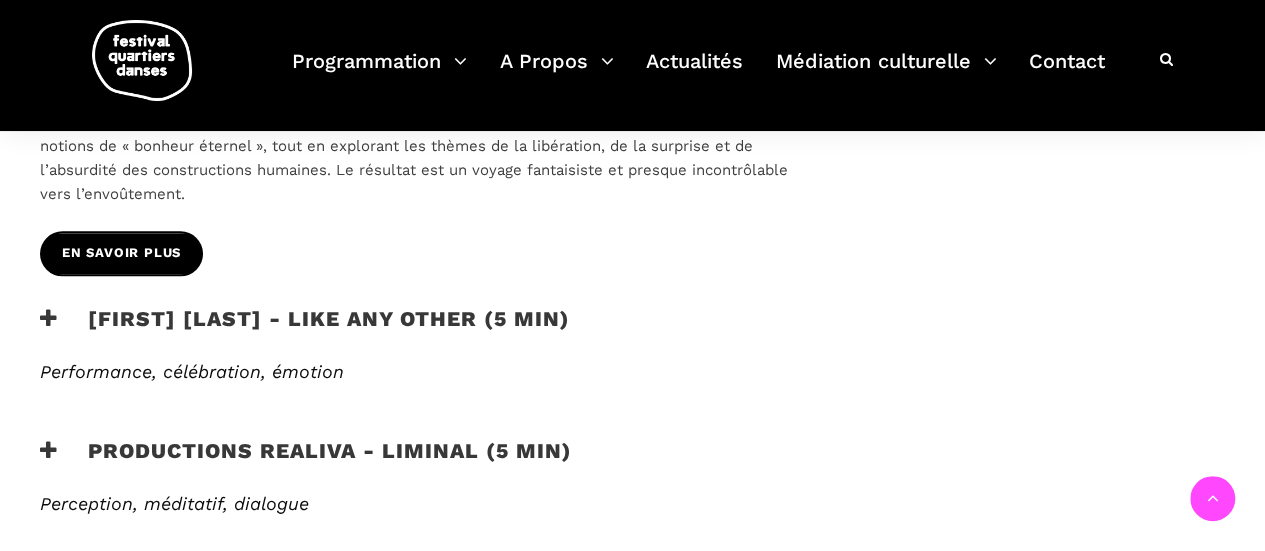 click on "EN SAVOIR PLUS" at bounding box center (121, 253) 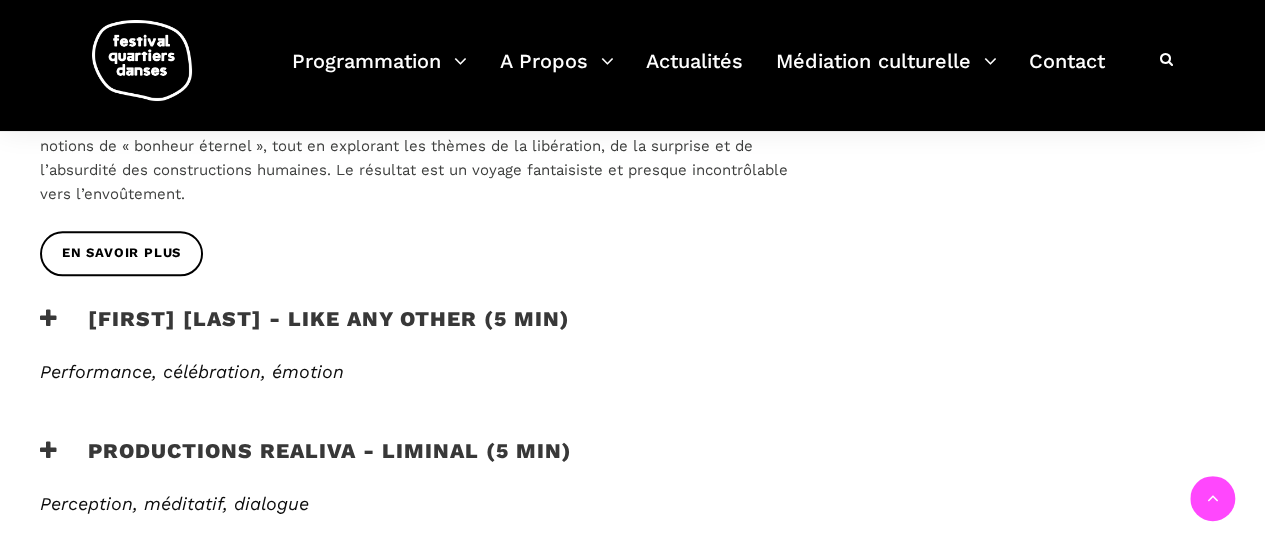 click at bounding box center [49, 318] 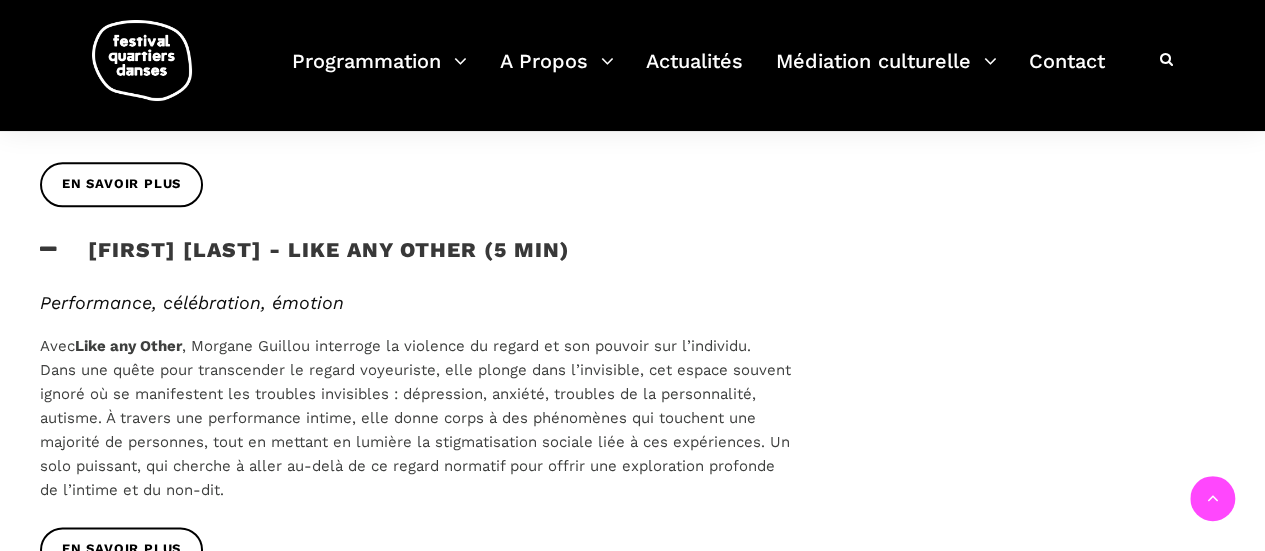 scroll, scrollTop: 1200, scrollLeft: 0, axis: vertical 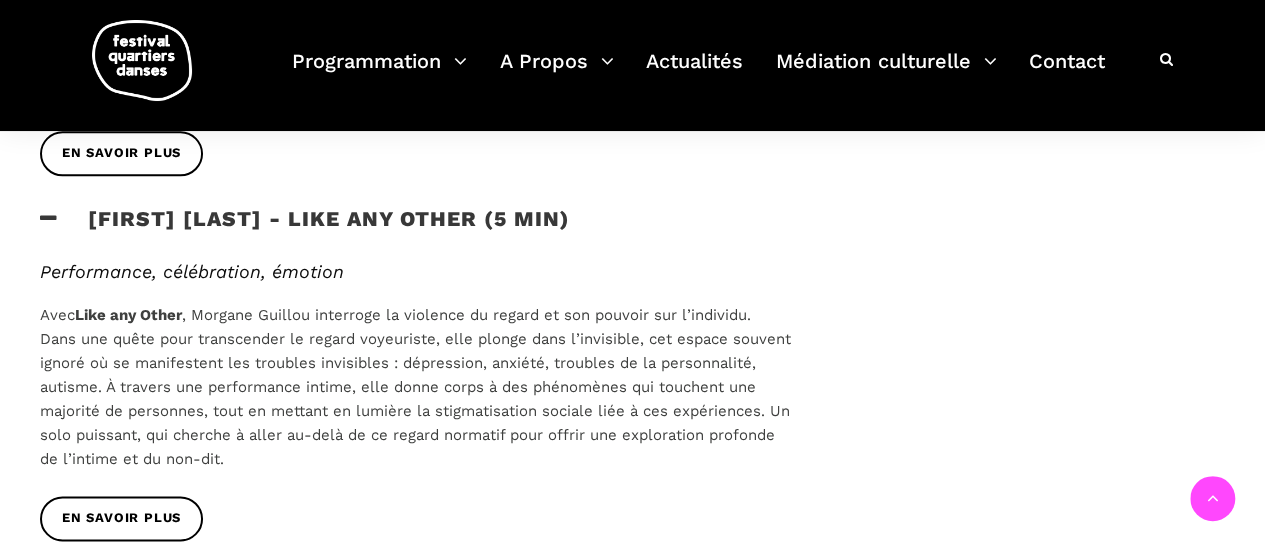 click at bounding box center [49, 218] 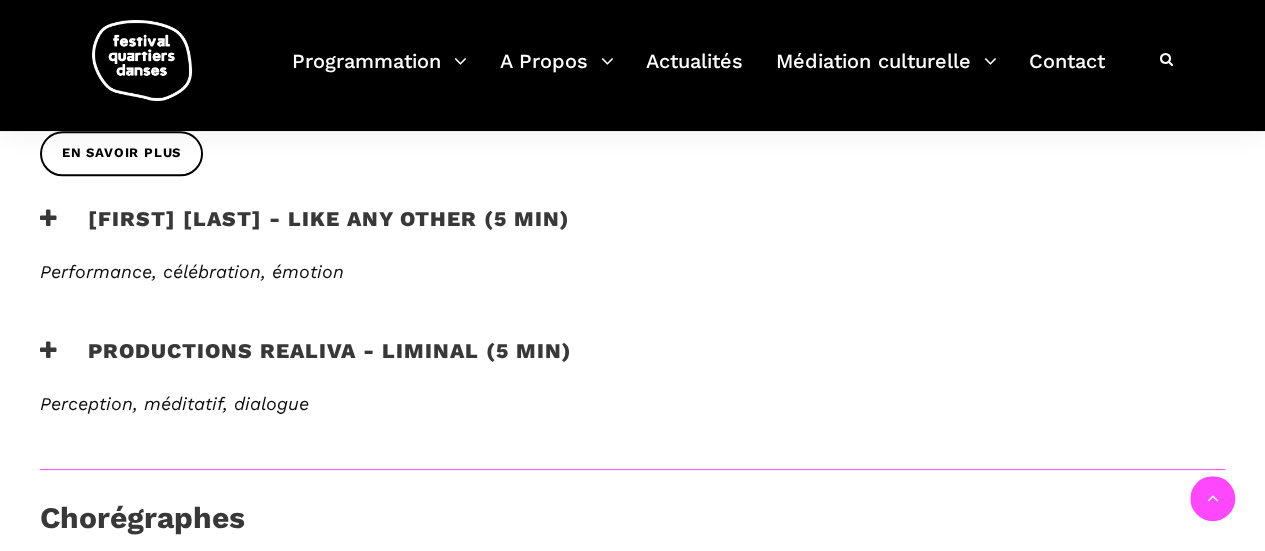 click on "Productions Realiva - Liminal (5 min)" at bounding box center (306, 363) 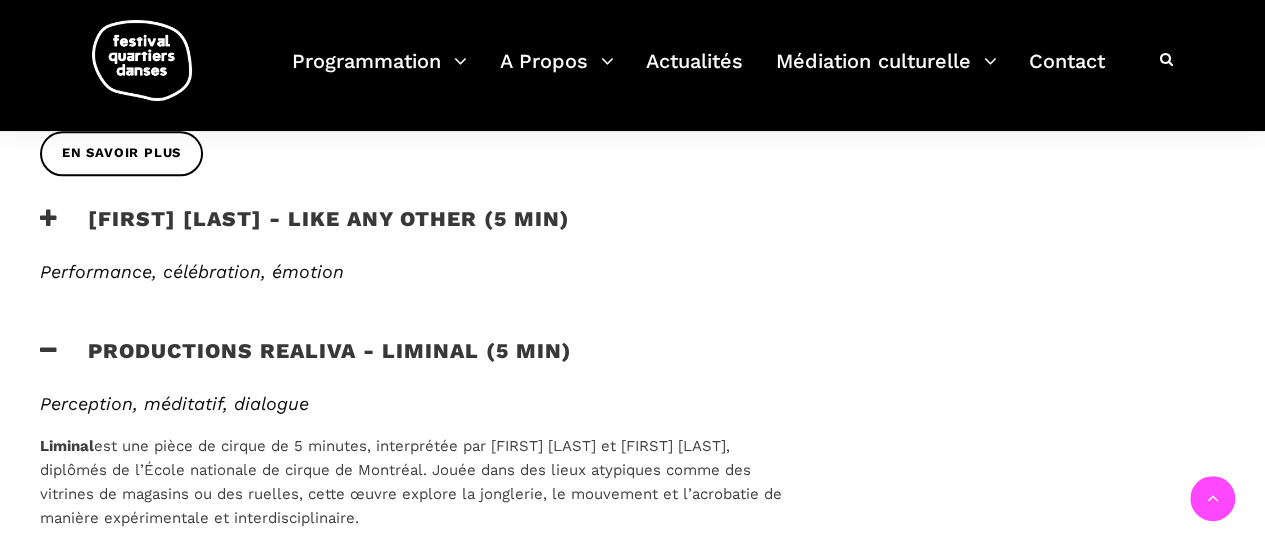 click at bounding box center (49, 350) 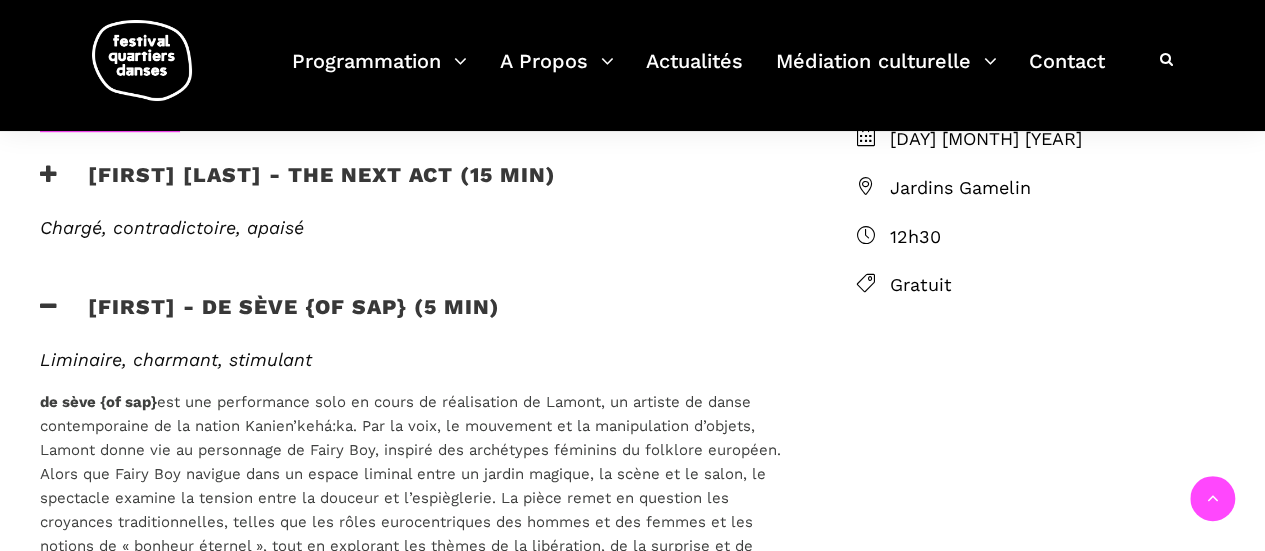click at bounding box center (49, 306) 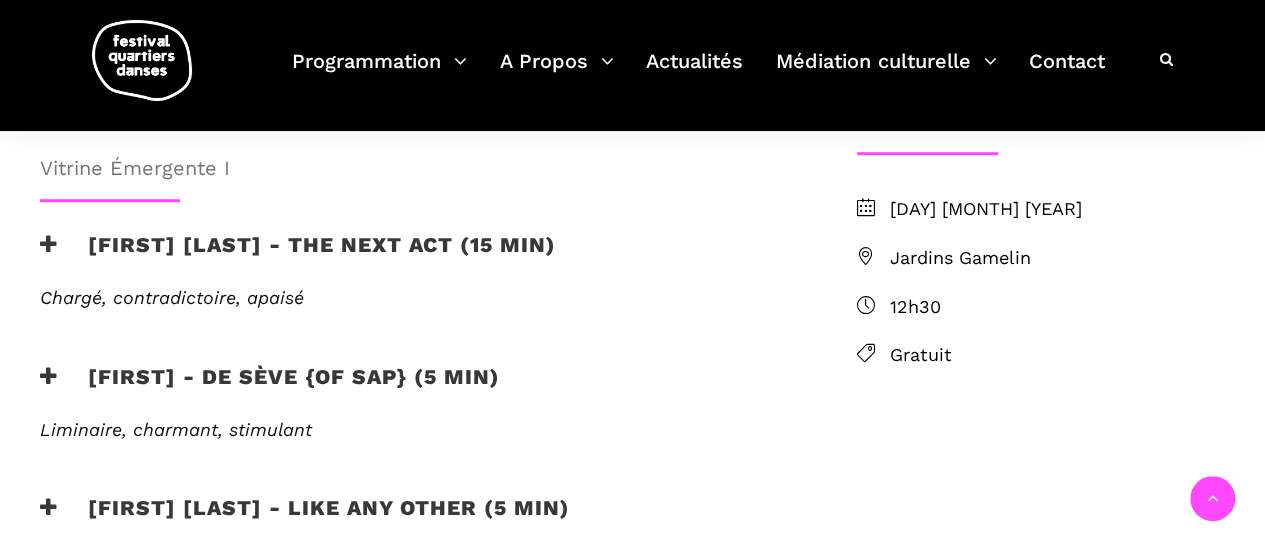 scroll, scrollTop: 600, scrollLeft: 0, axis: vertical 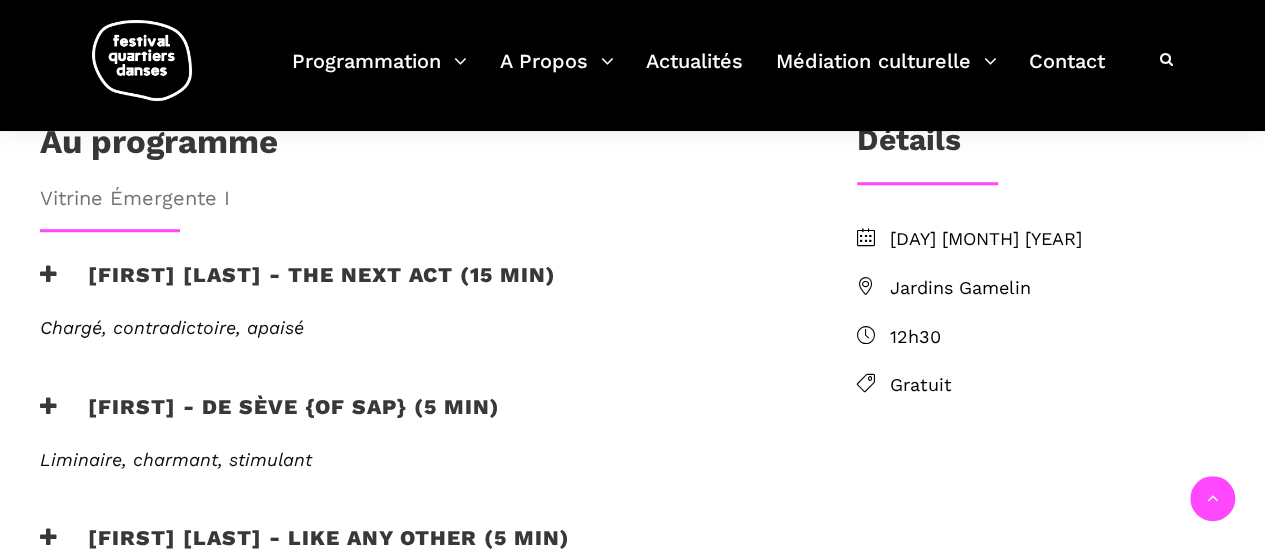 click at bounding box center (49, 274) 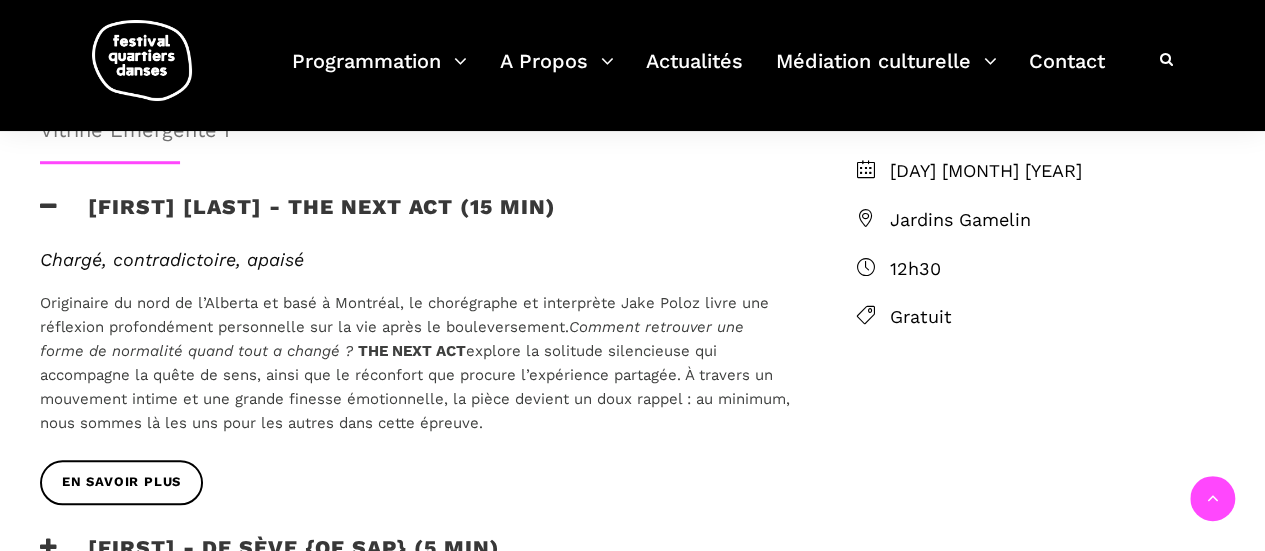 scroll, scrollTop: 700, scrollLeft: 0, axis: vertical 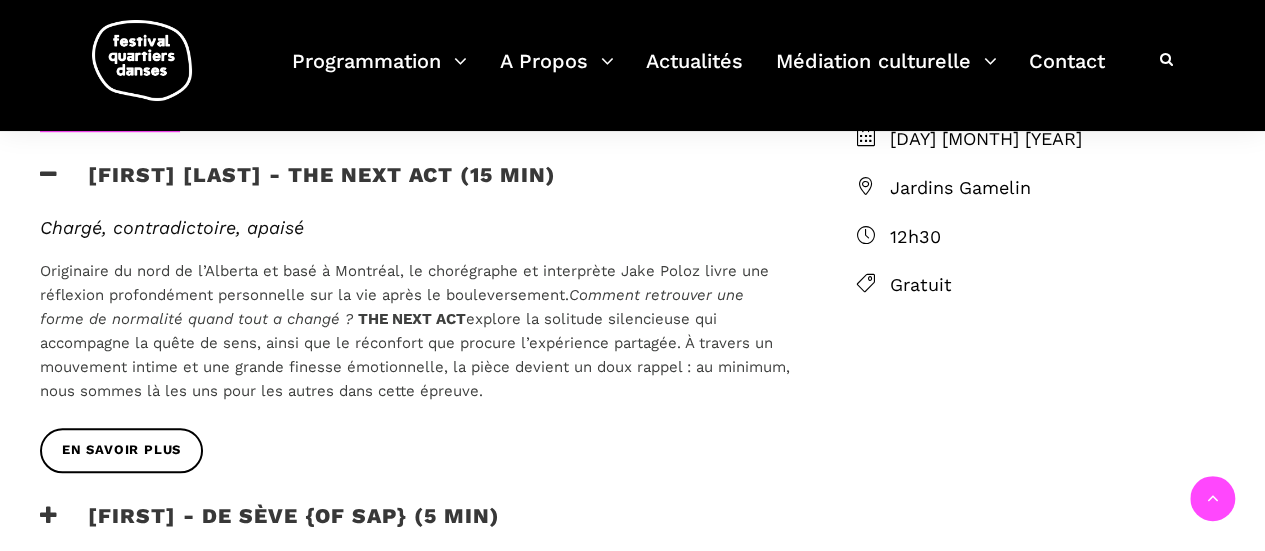 click at bounding box center (49, 174) 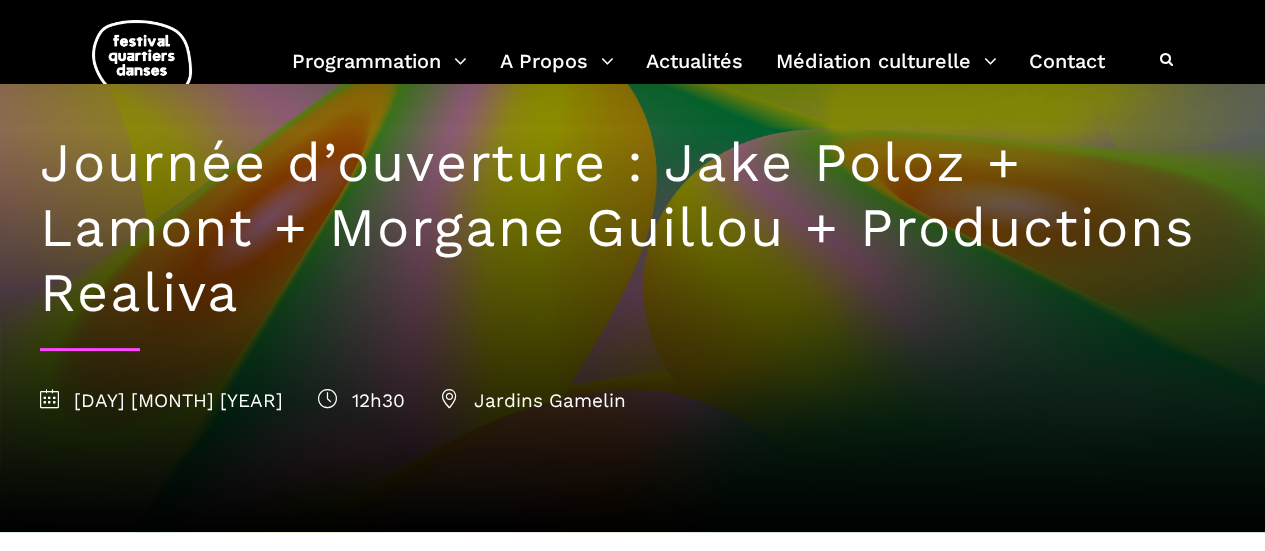 scroll, scrollTop: 100, scrollLeft: 0, axis: vertical 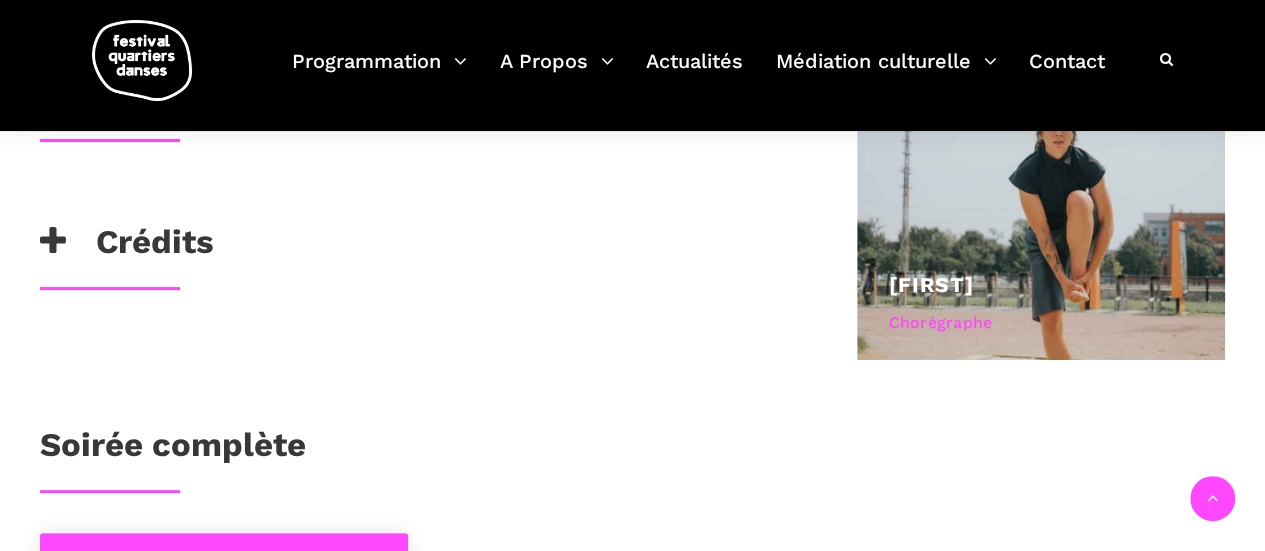 click at bounding box center (53, 241) 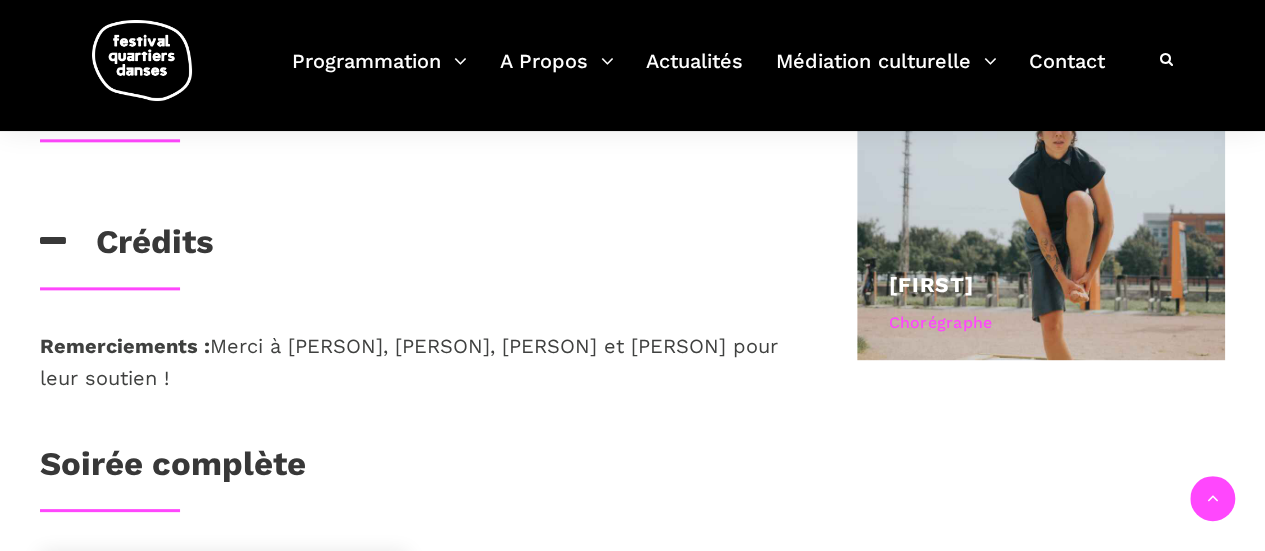 click at bounding box center [53, 241] 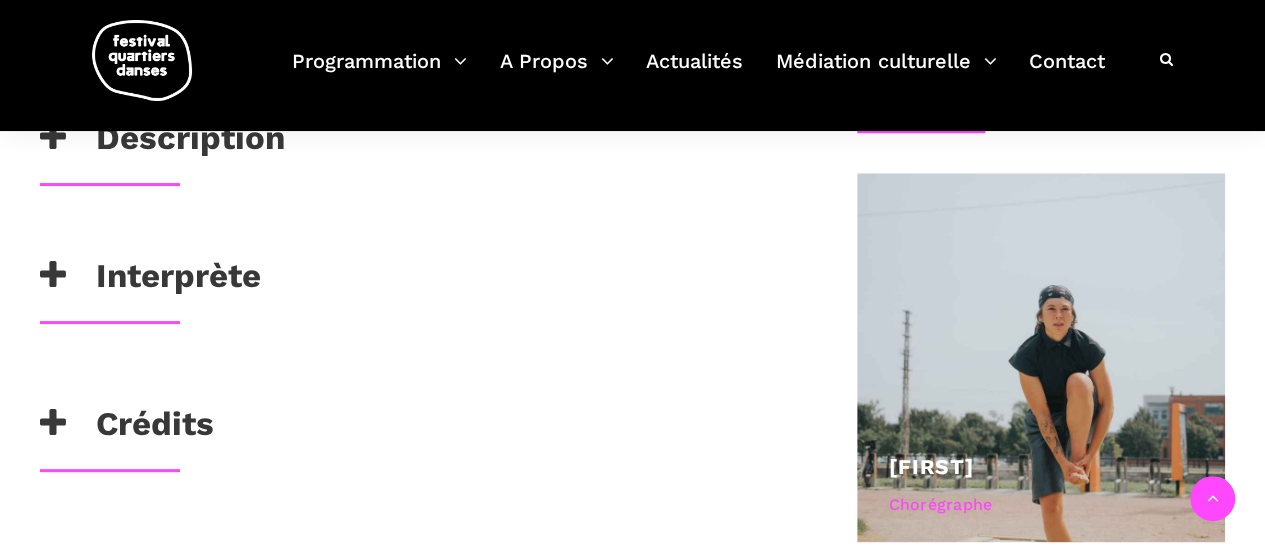 scroll, scrollTop: 900, scrollLeft: 0, axis: vertical 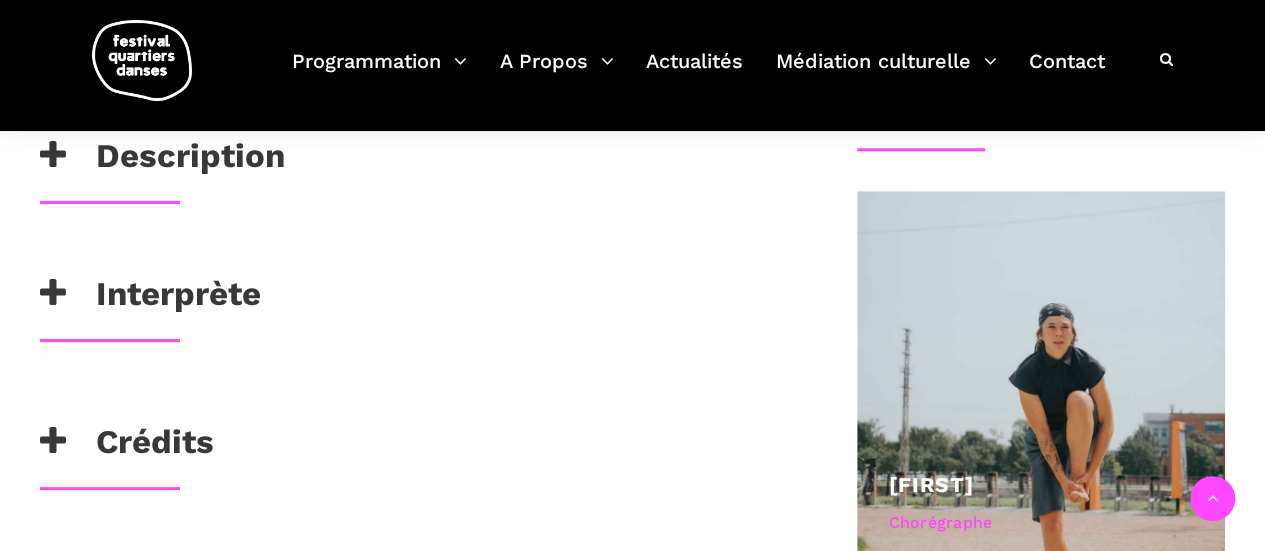 click at bounding box center [53, 293] 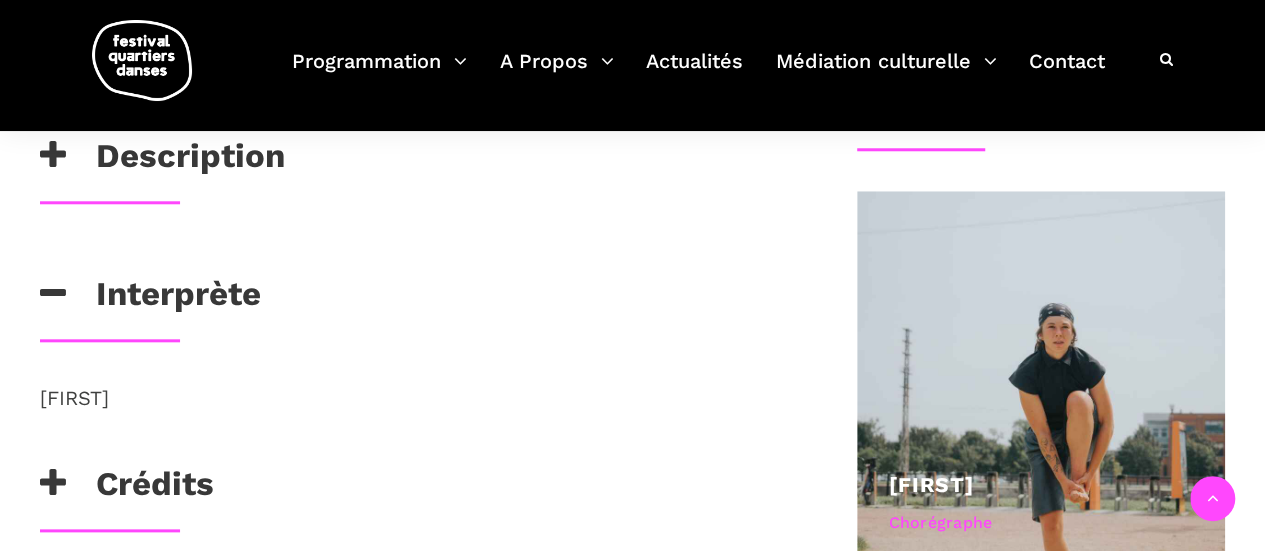 click at bounding box center (53, 293) 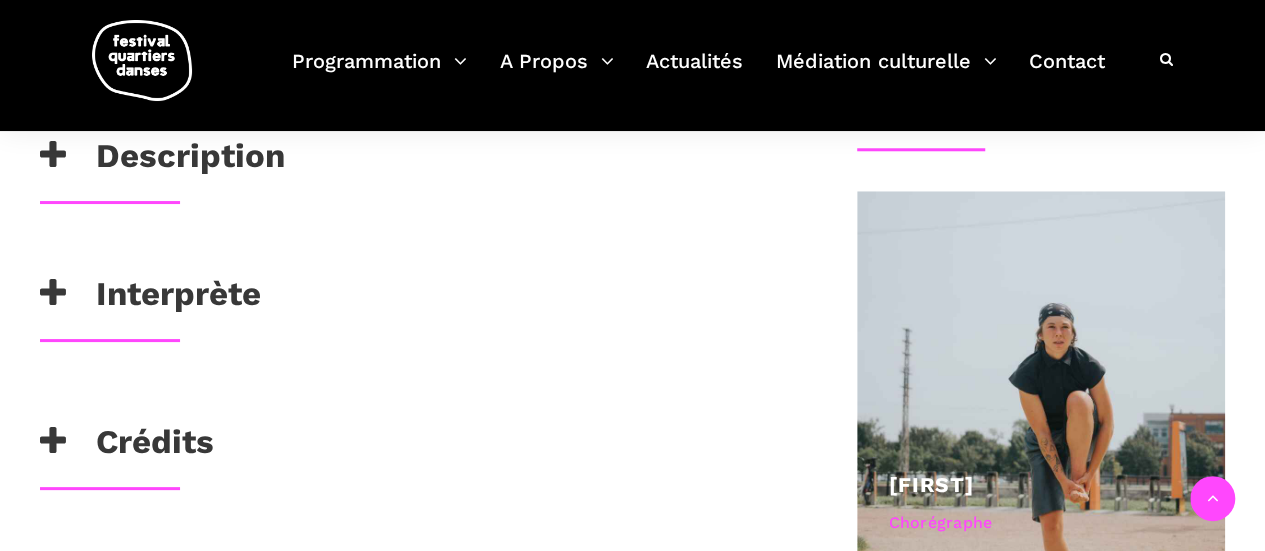click on "Description" at bounding box center [162, 161] 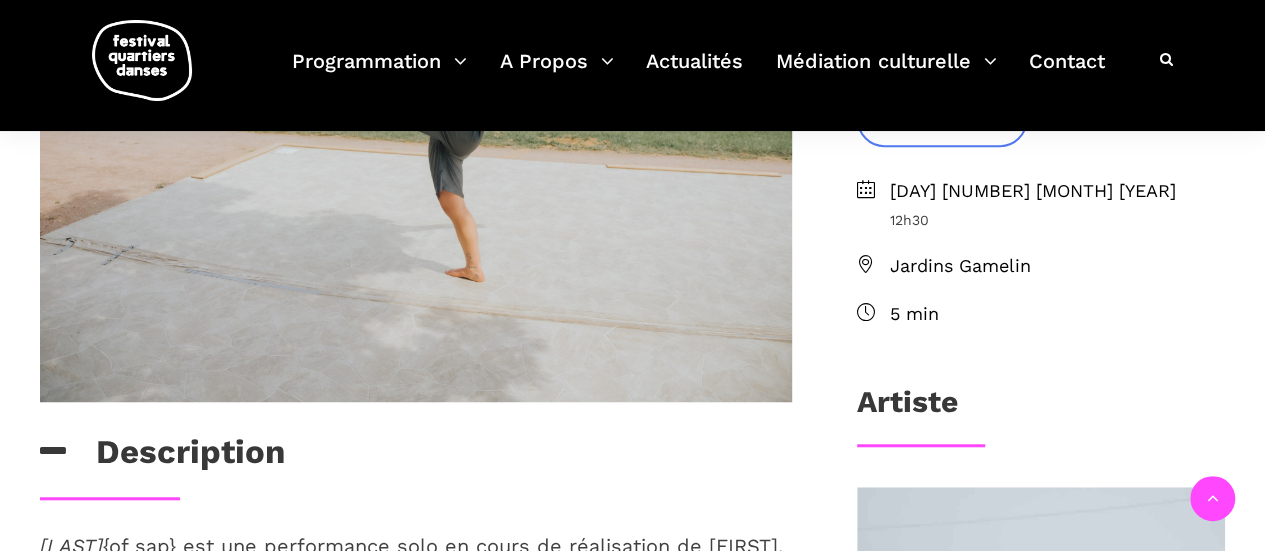 scroll, scrollTop: 400, scrollLeft: 0, axis: vertical 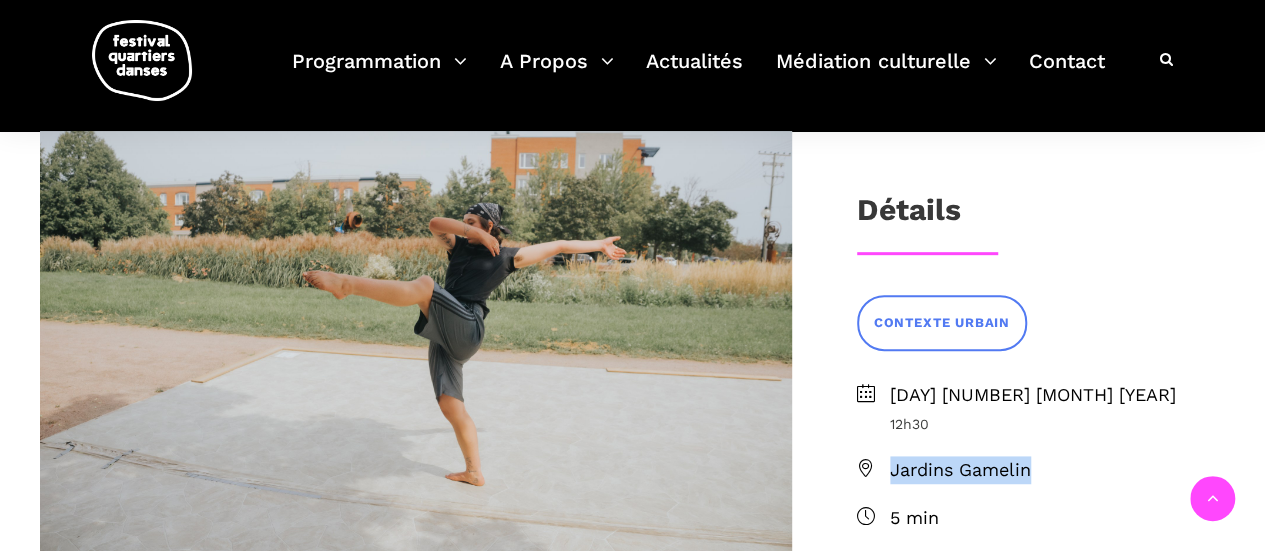 drag, startPoint x: 1078, startPoint y: 480, endPoint x: 882, endPoint y: 465, distance: 196.57314 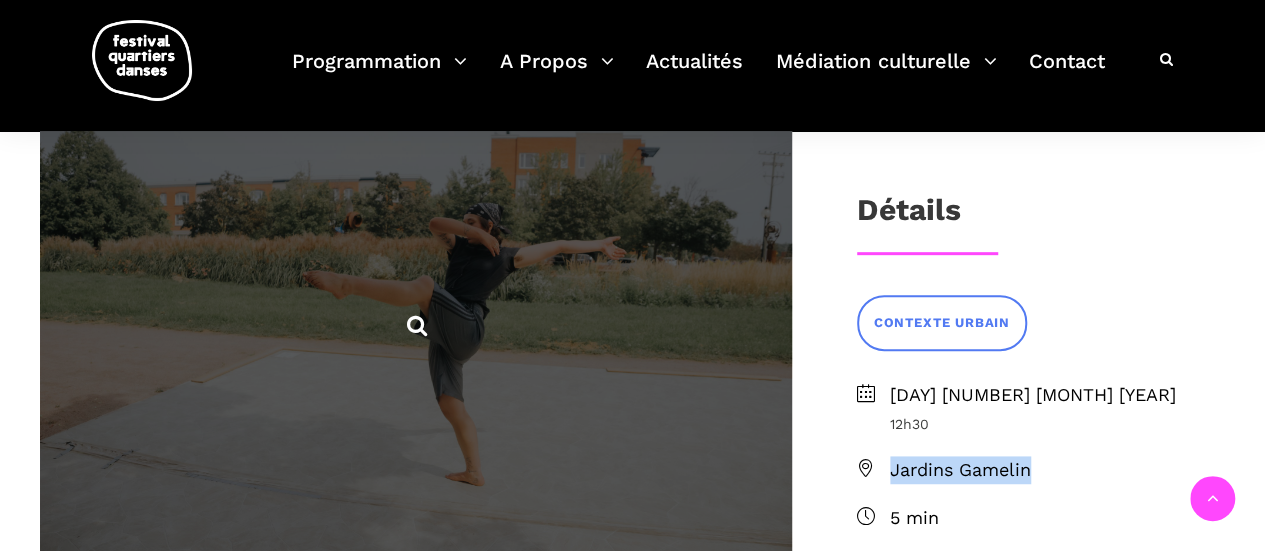 copy on "Jardins Gamelin" 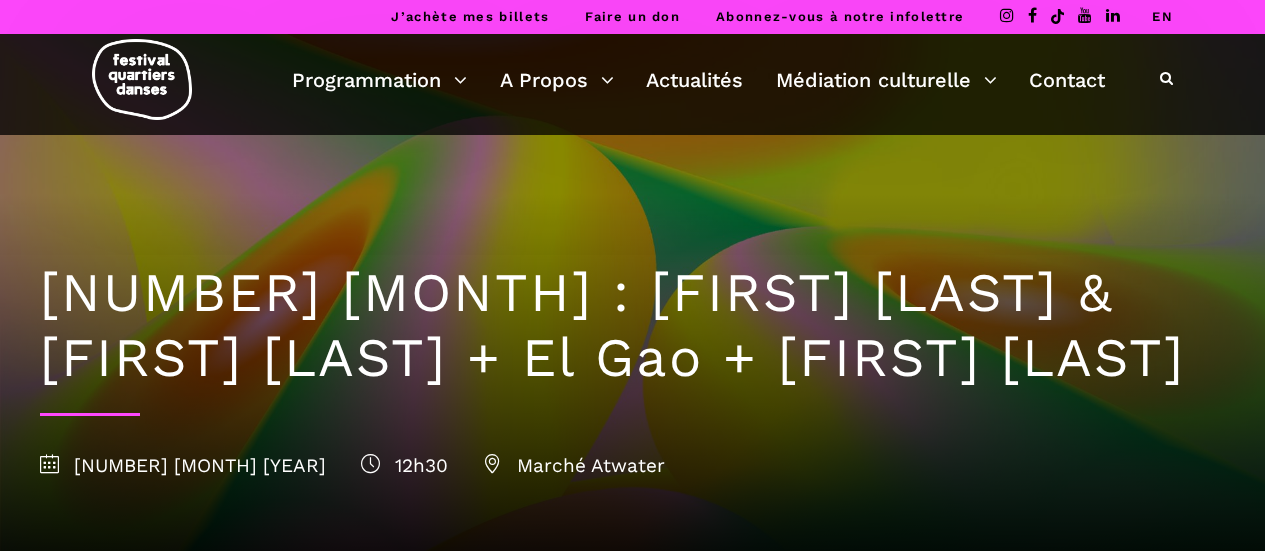 scroll, scrollTop: 0, scrollLeft: 0, axis: both 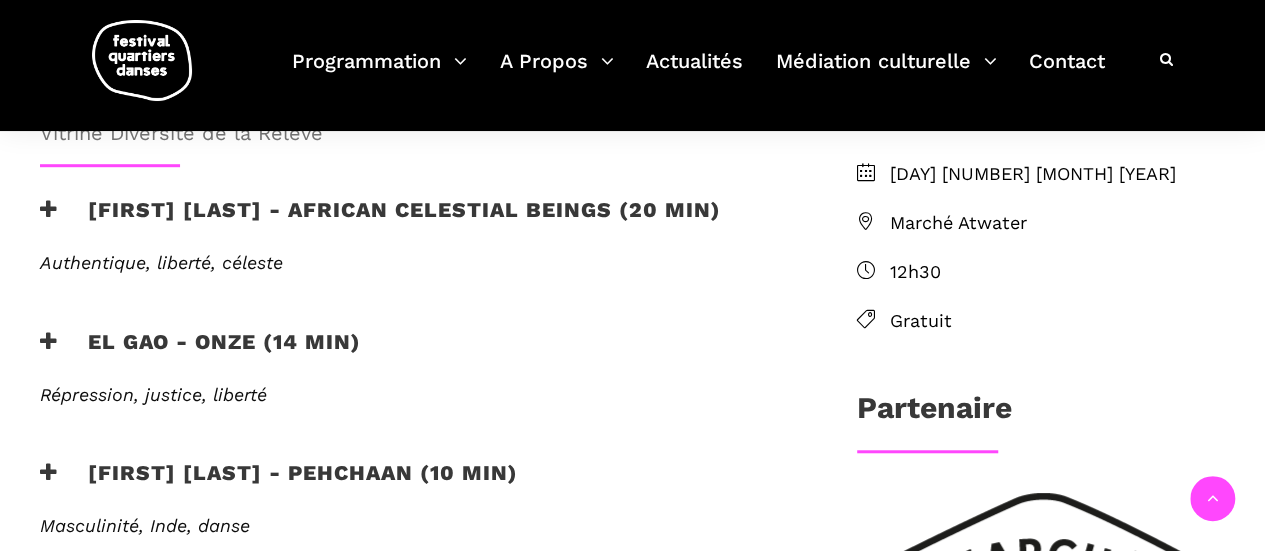 click at bounding box center [49, 341] 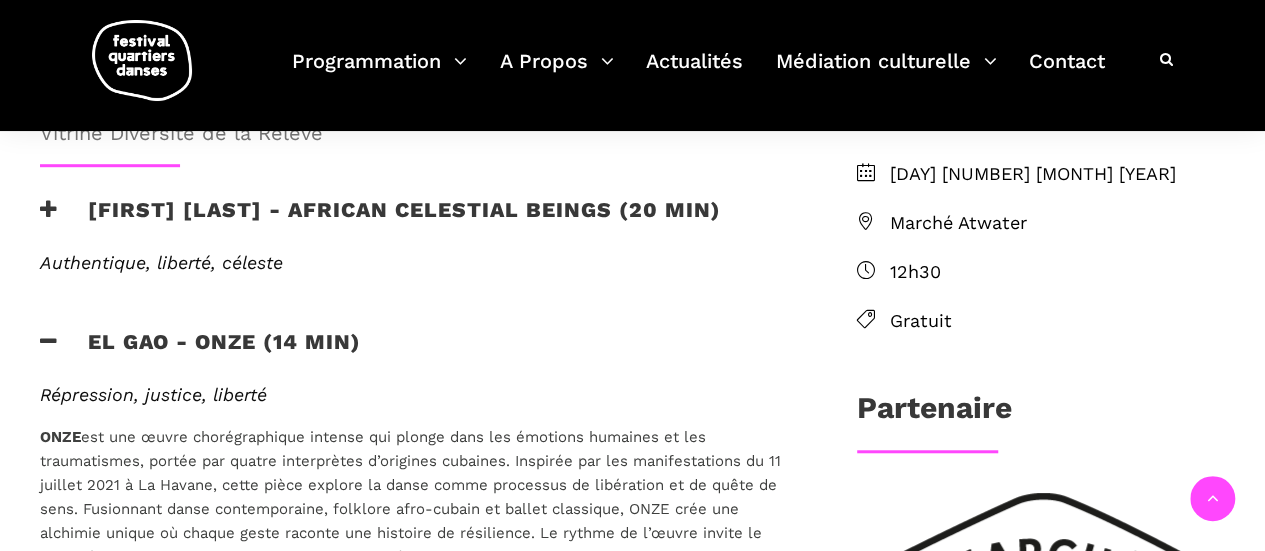 click at bounding box center (49, 341) 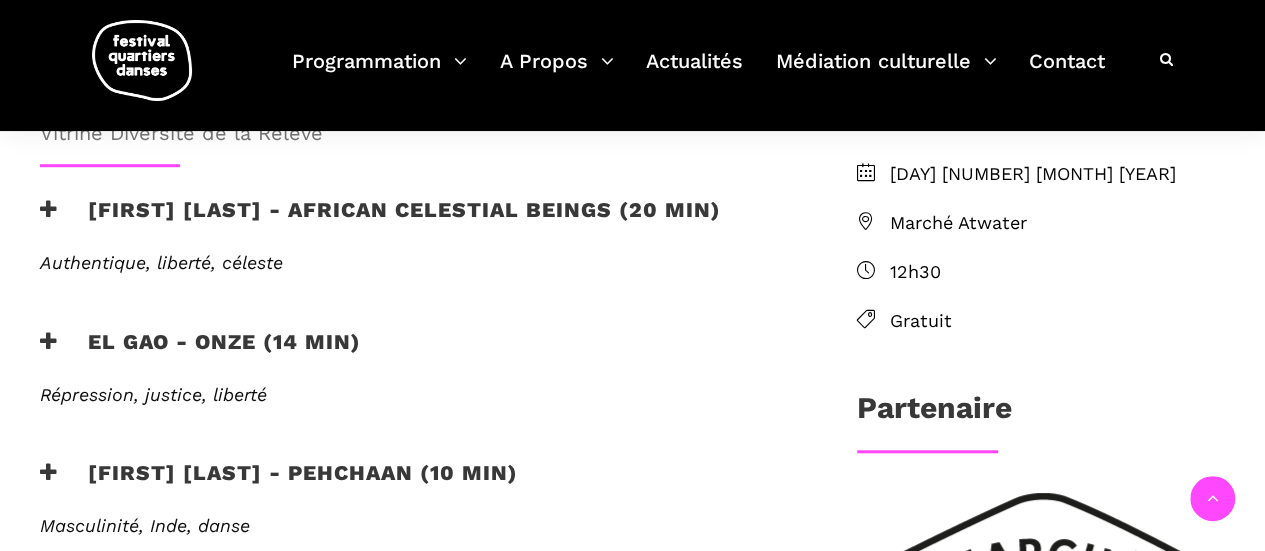 scroll, scrollTop: 700, scrollLeft: 0, axis: vertical 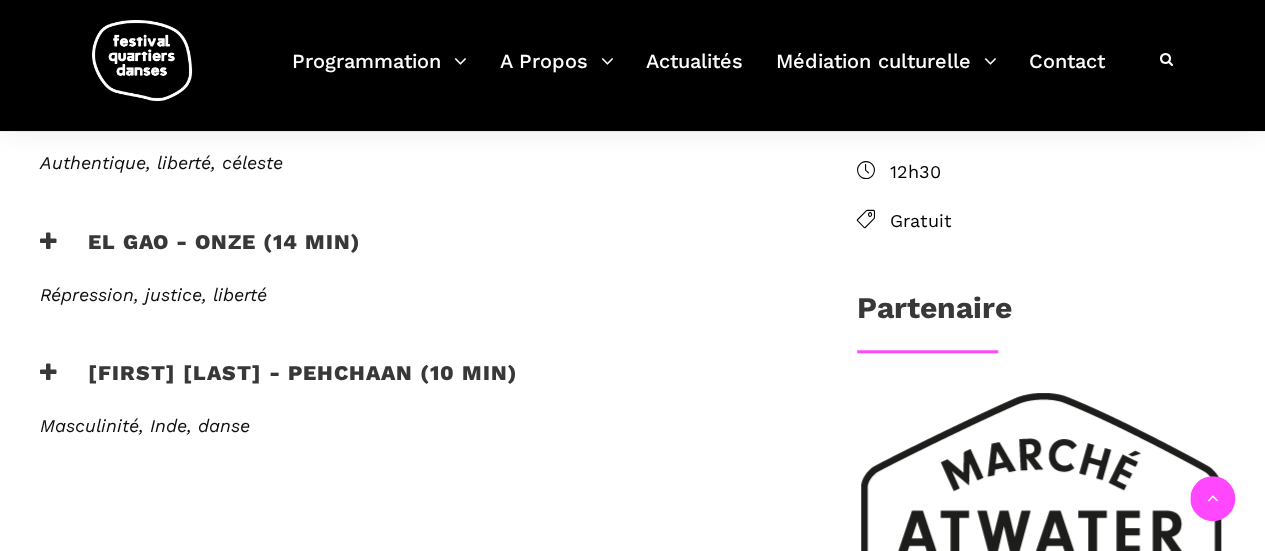 click at bounding box center (49, 372) 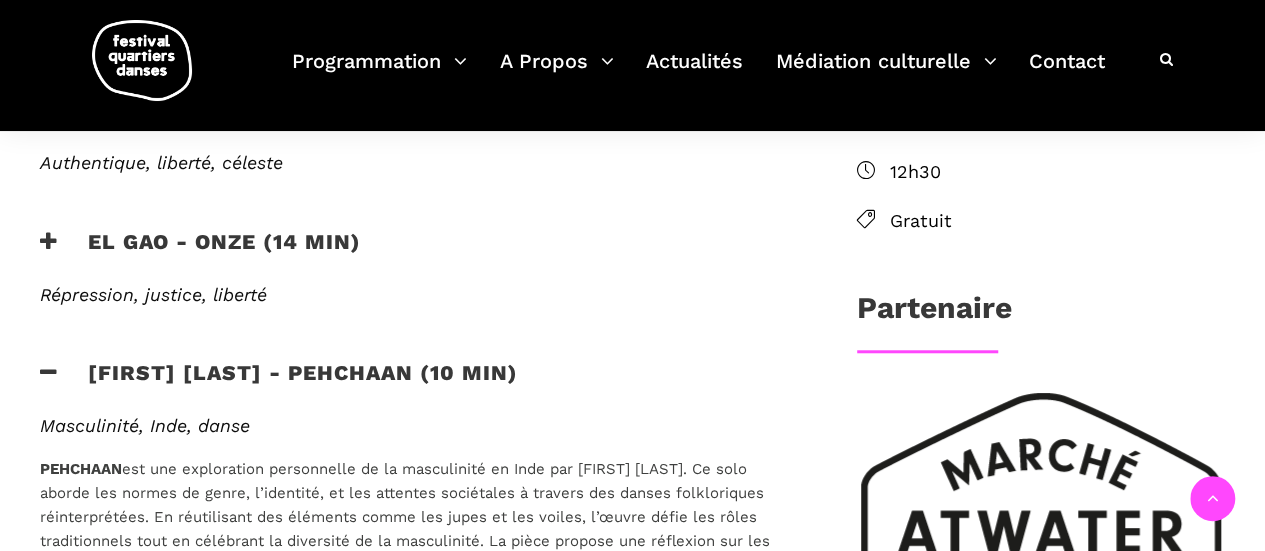 scroll, scrollTop: 500, scrollLeft: 0, axis: vertical 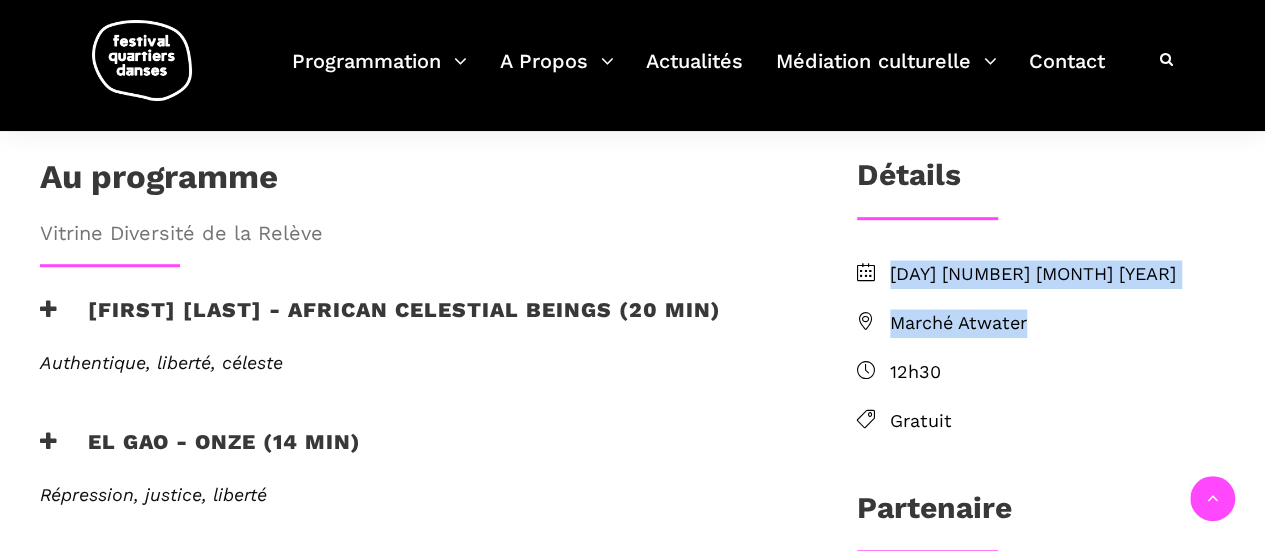 drag, startPoint x: 1072, startPoint y: 324, endPoint x: 893, endPoint y: 271, distance: 186.68155 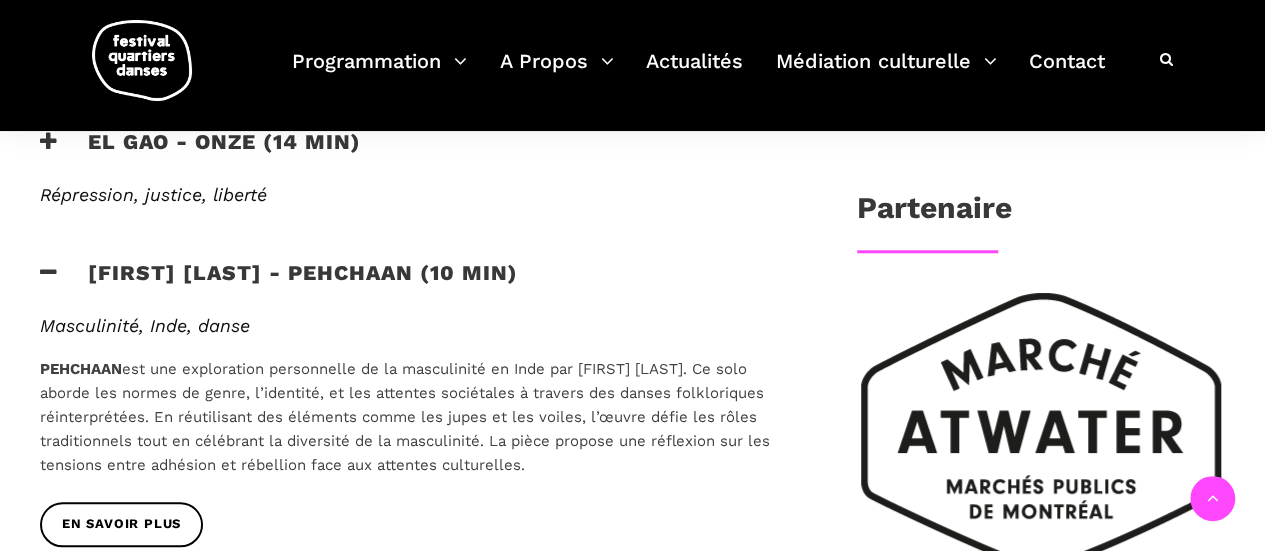 scroll, scrollTop: 700, scrollLeft: 0, axis: vertical 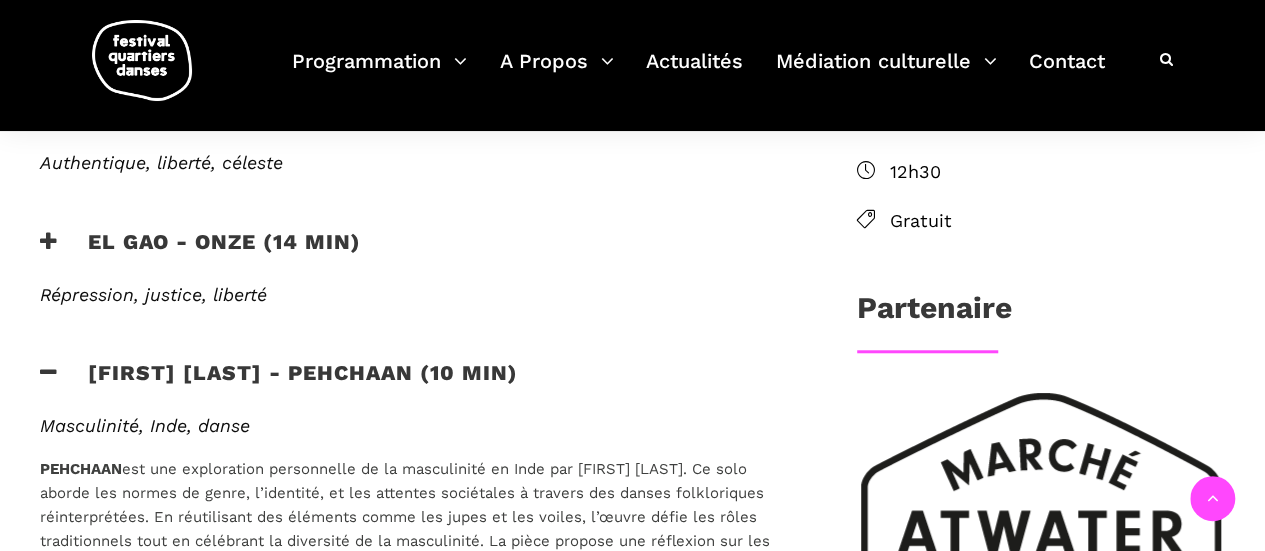 click on "EL GAO - ONZE (14 min)" at bounding box center (416, 256) 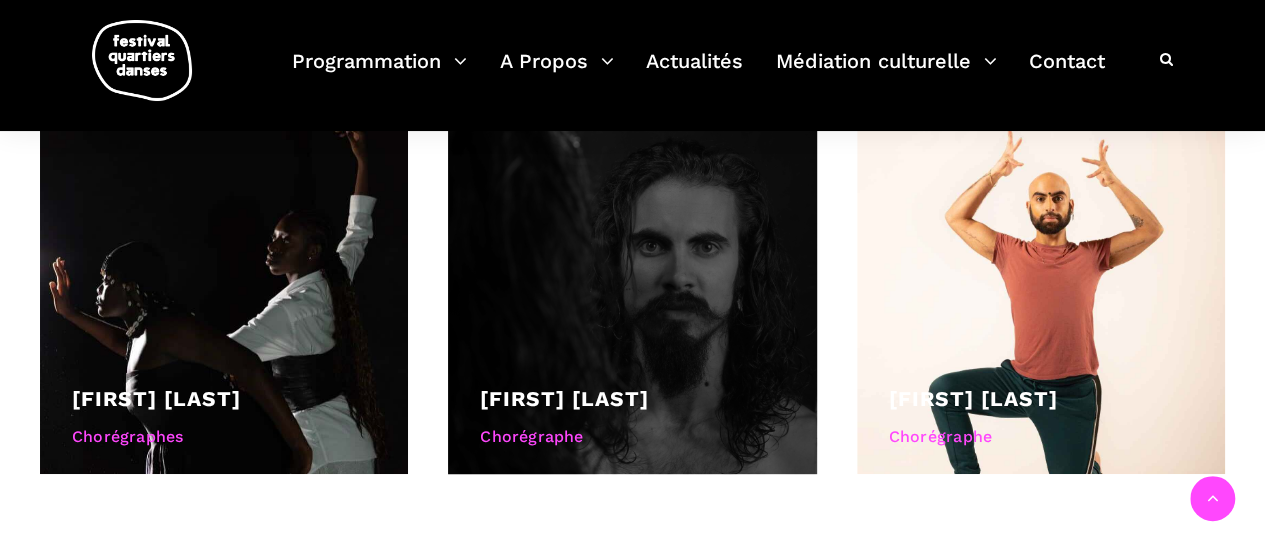 scroll, scrollTop: 1500, scrollLeft: 0, axis: vertical 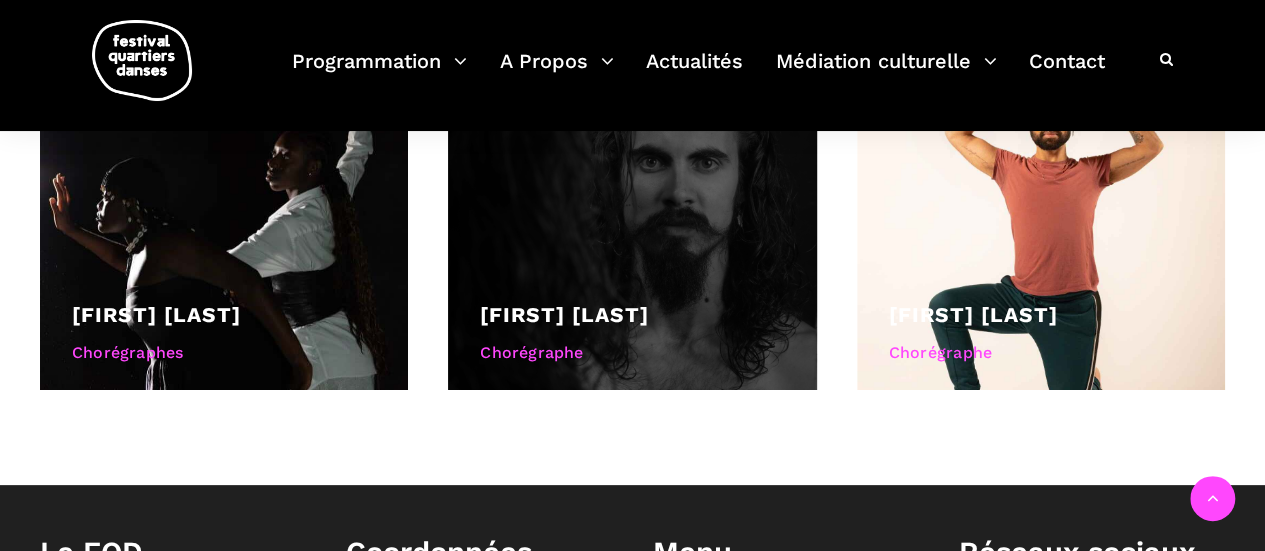 click at bounding box center (632, 205) 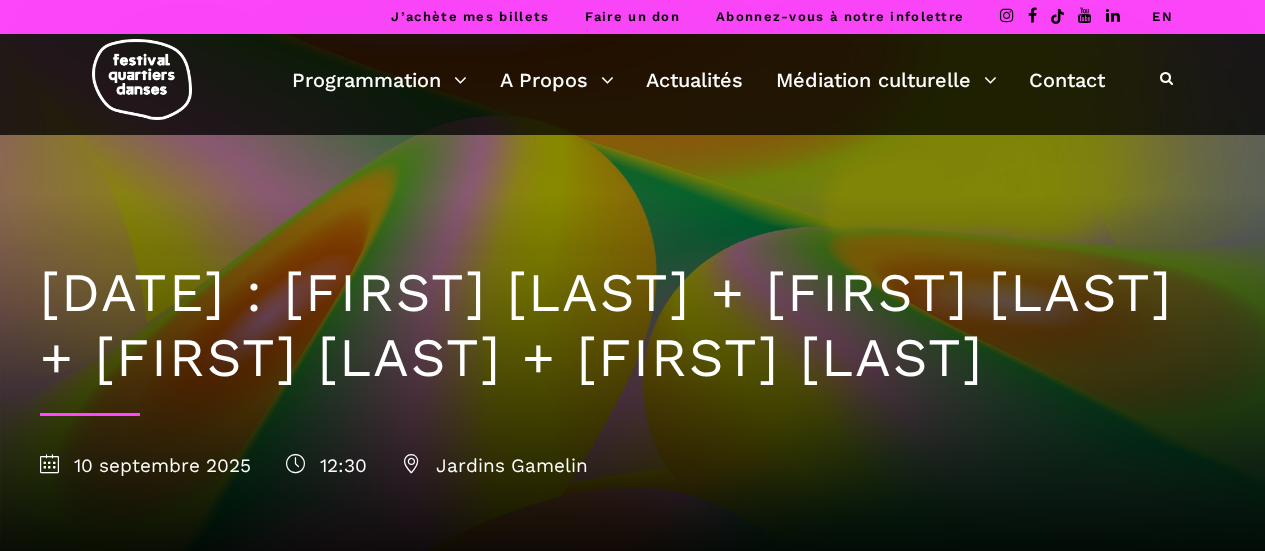 scroll, scrollTop: 0, scrollLeft: 0, axis: both 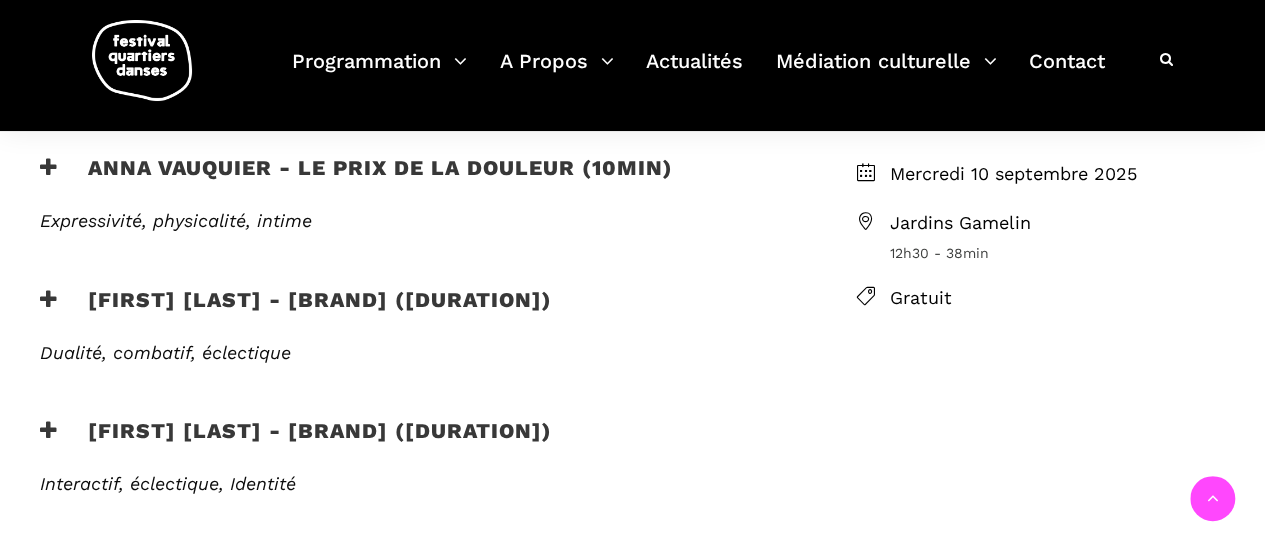 click at bounding box center [49, 167] 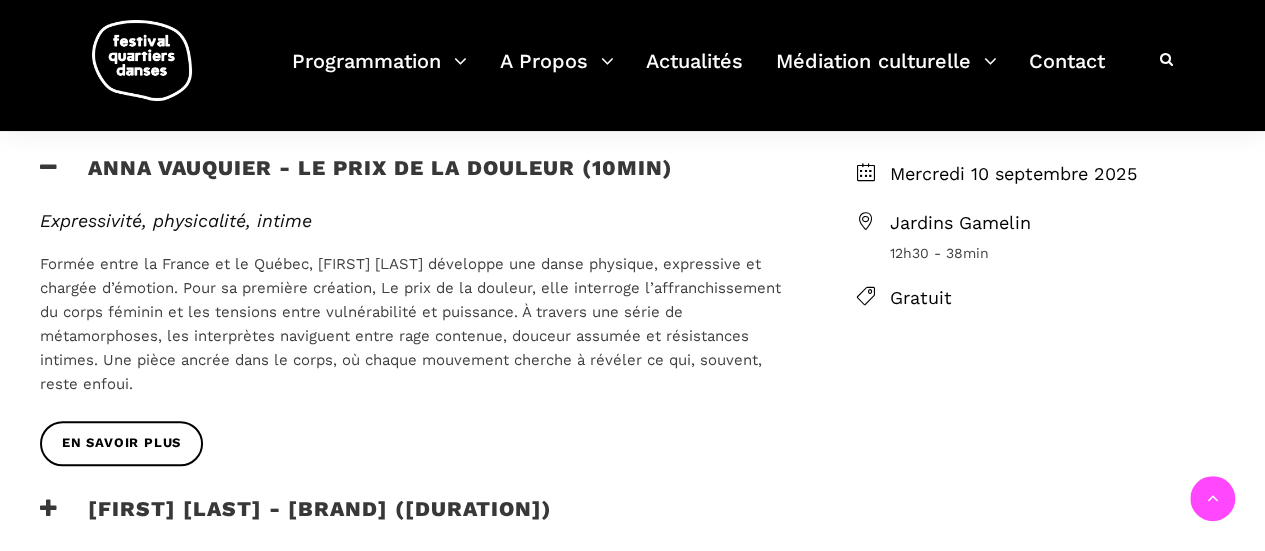 click at bounding box center (49, 167) 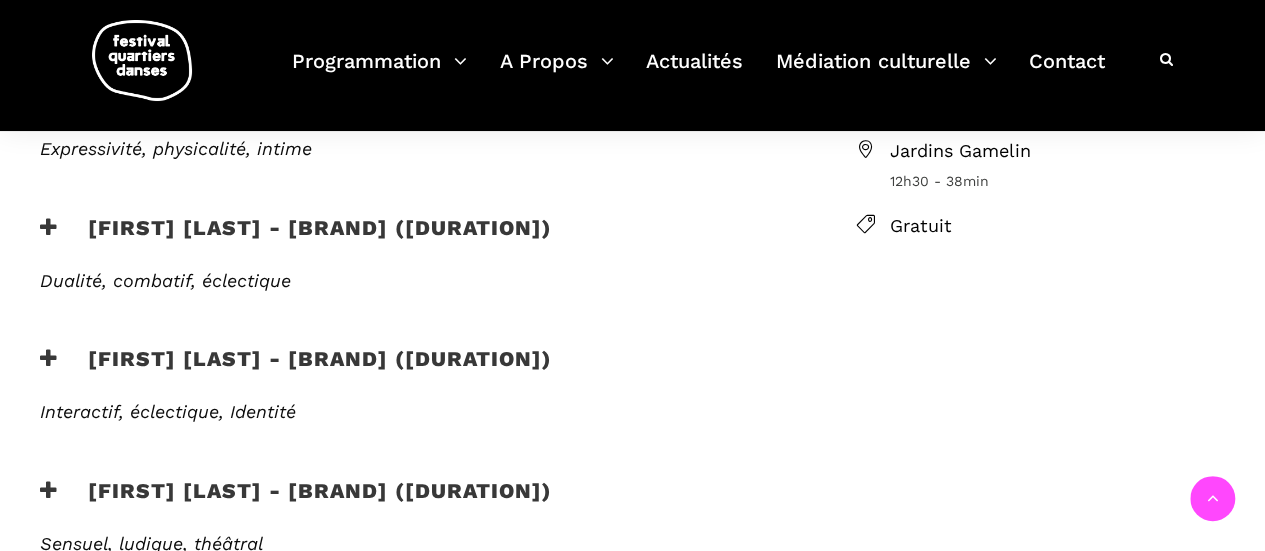 scroll, scrollTop: 600, scrollLeft: 0, axis: vertical 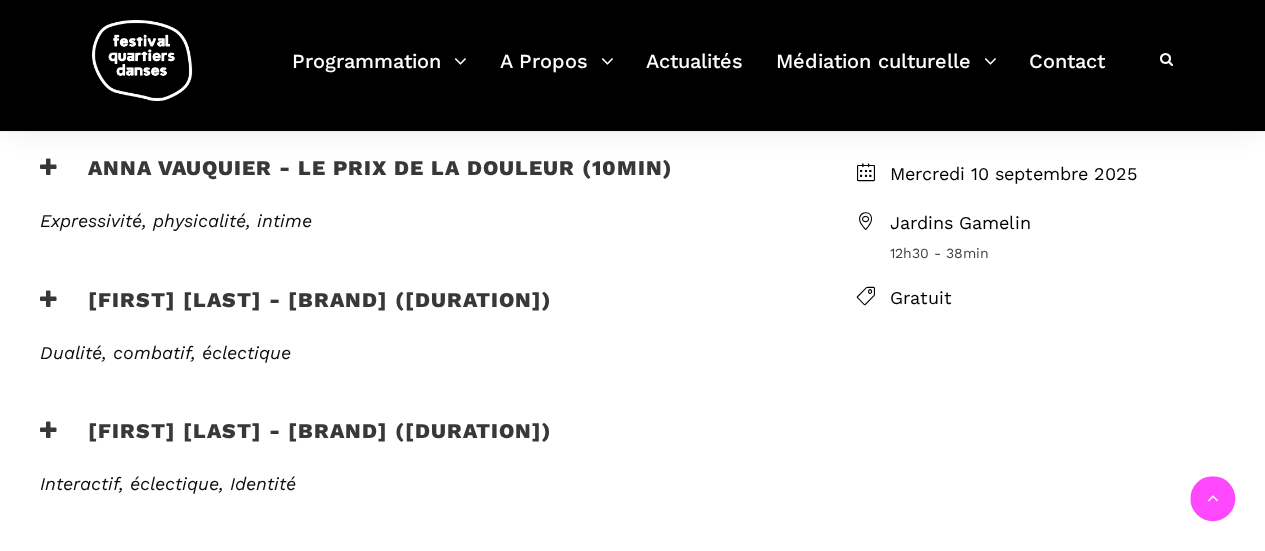 click on "[FIRST] [LAST] - [BRAND] ([DURATION])" at bounding box center (296, 443) 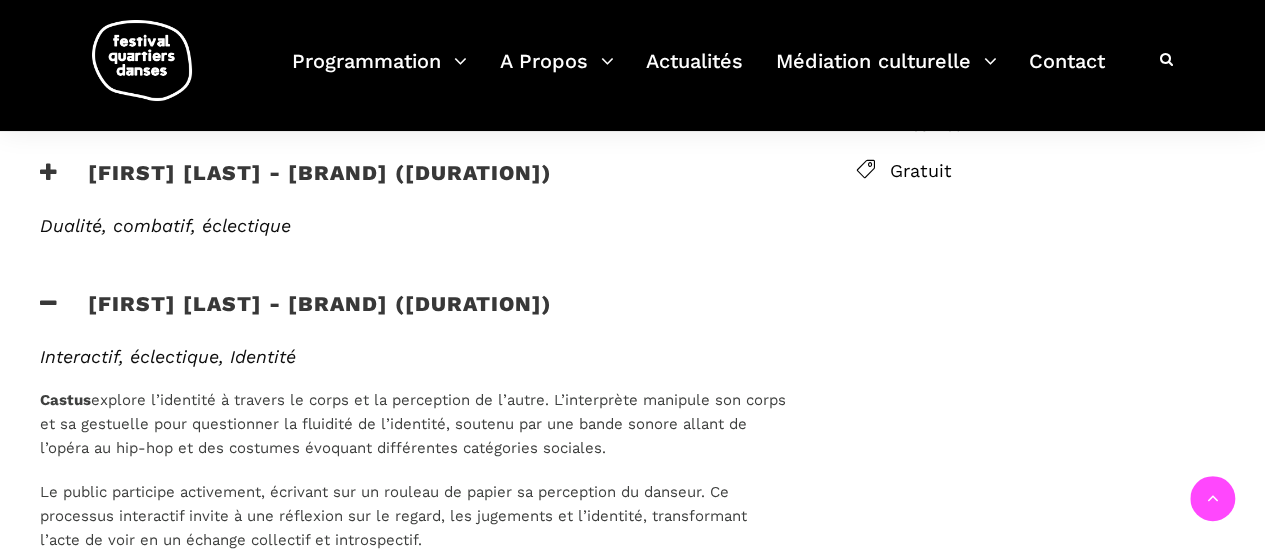 scroll, scrollTop: 800, scrollLeft: 0, axis: vertical 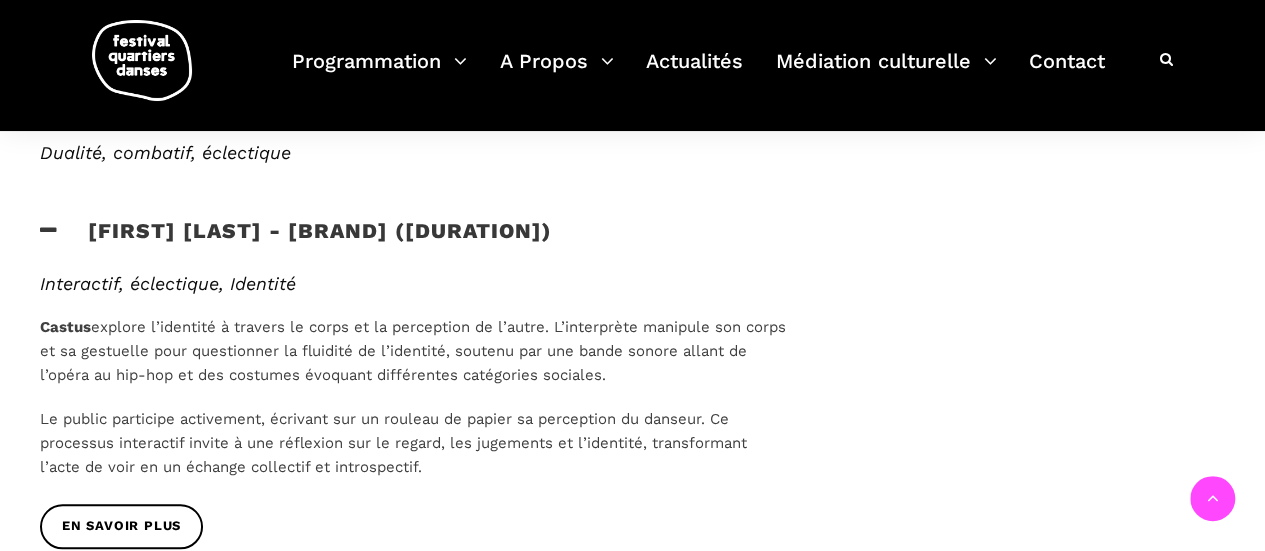 click at bounding box center [49, 230] 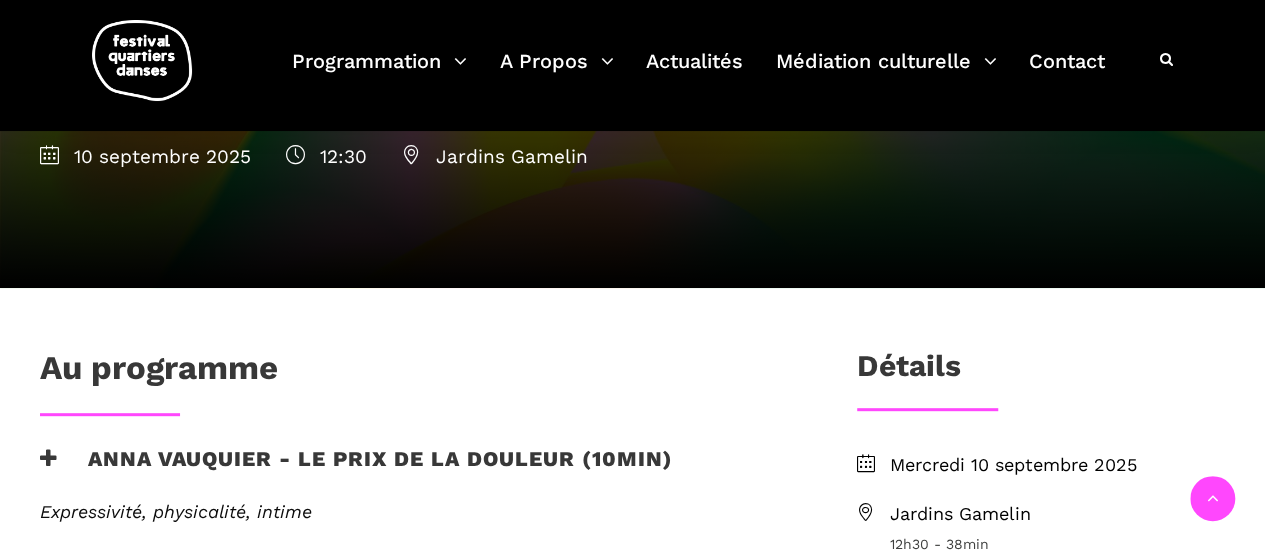 scroll, scrollTop: 400, scrollLeft: 0, axis: vertical 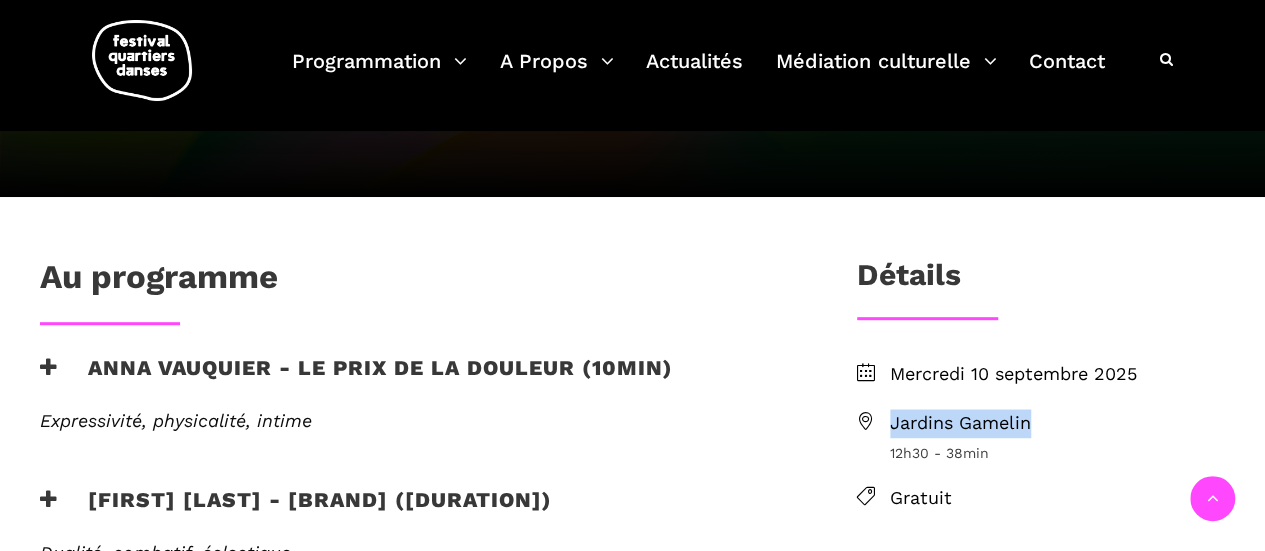 drag, startPoint x: 1086, startPoint y: 424, endPoint x: 876, endPoint y: 407, distance: 210.68697 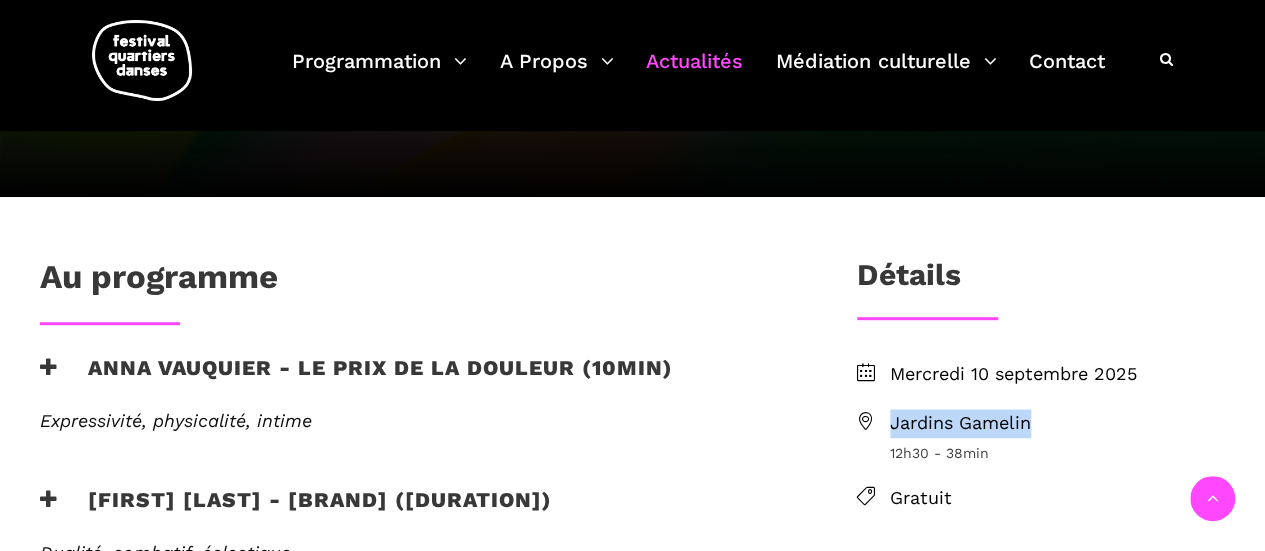 copy on "Jardins Gamelin" 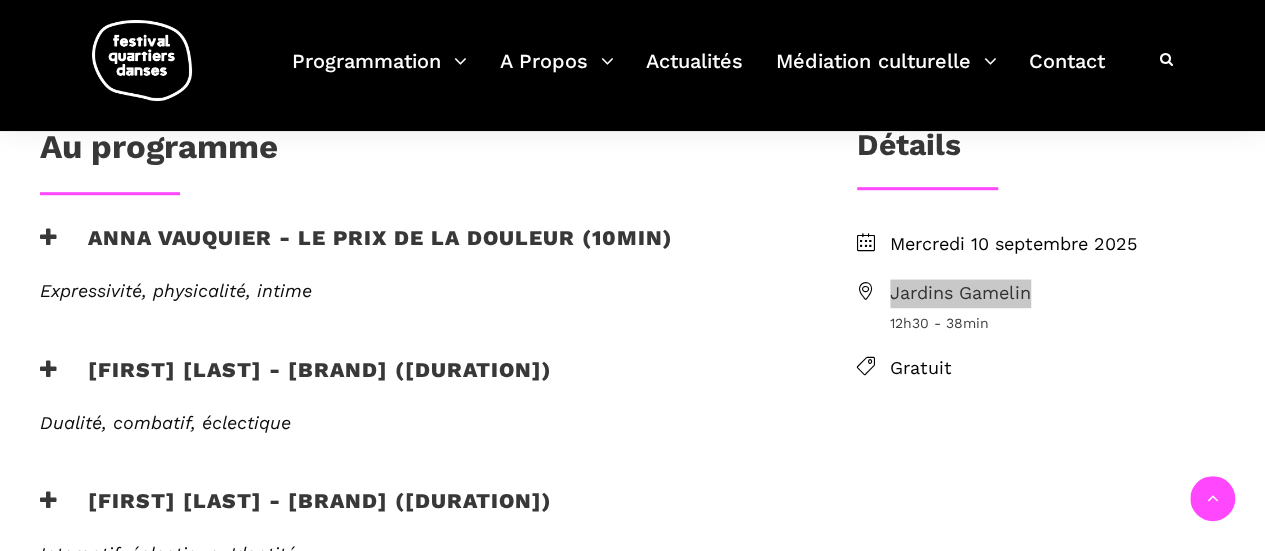 scroll, scrollTop: 500, scrollLeft: 0, axis: vertical 